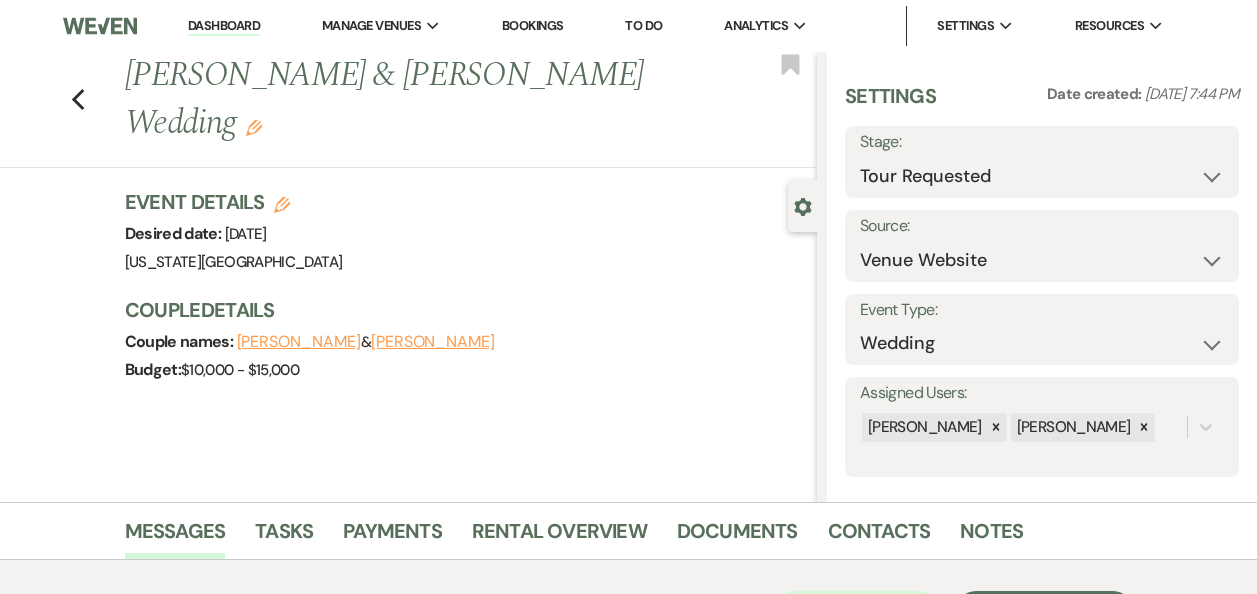 scroll, scrollTop: 672, scrollLeft: 0, axis: vertical 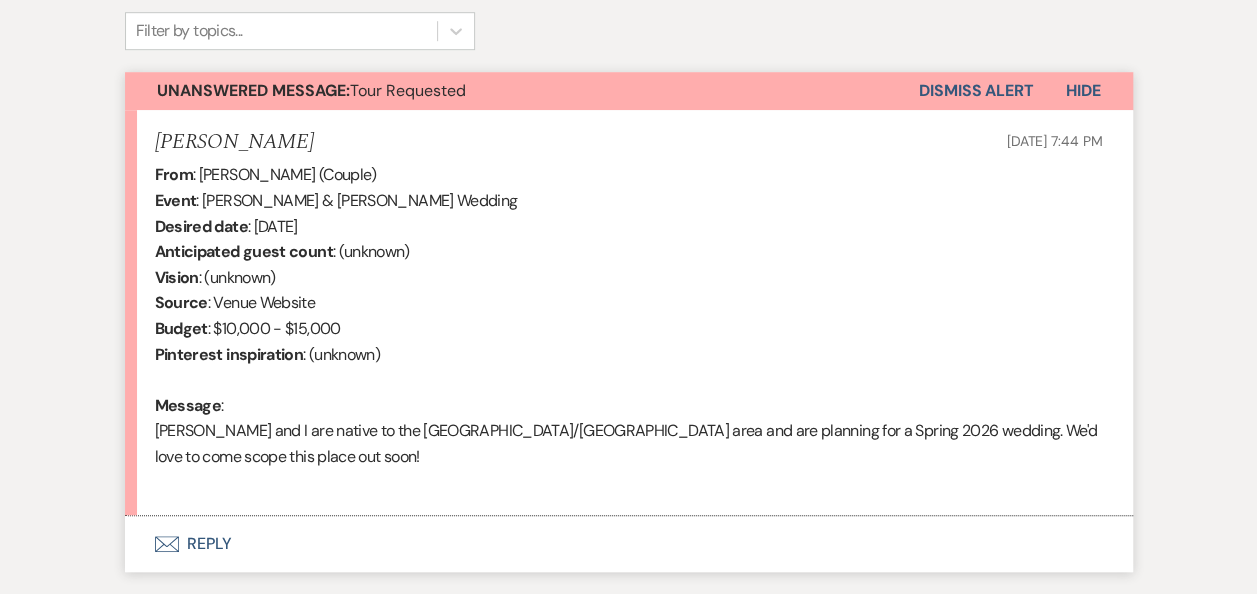click on "Envelope Reply" at bounding box center [629, 544] 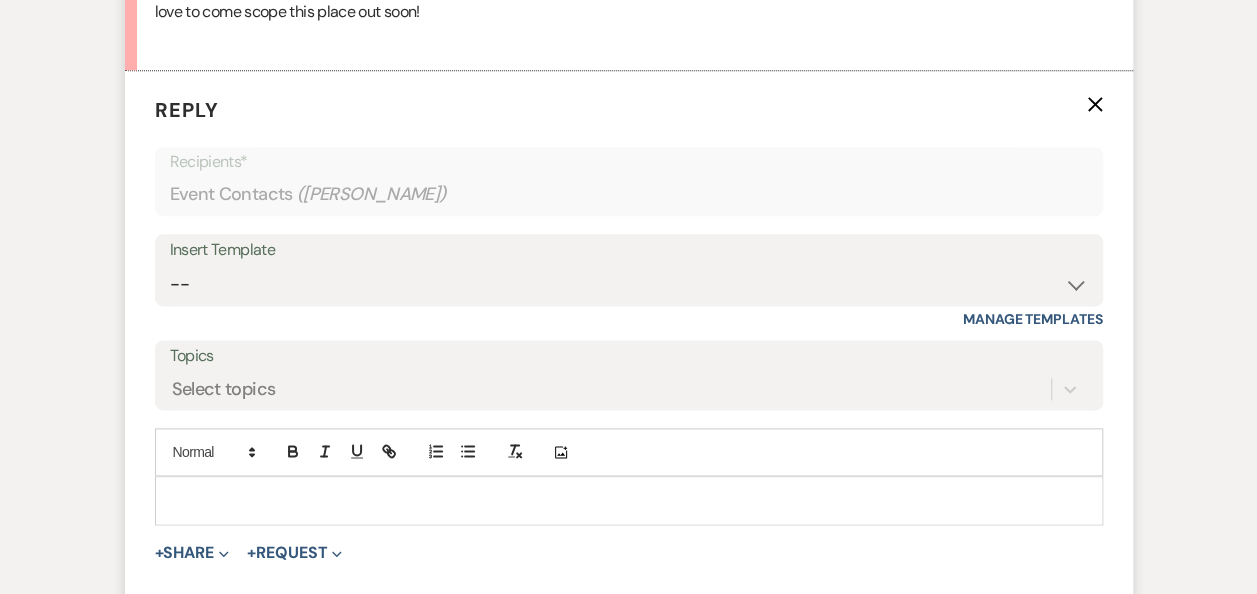 scroll, scrollTop: 1114, scrollLeft: 0, axis: vertical 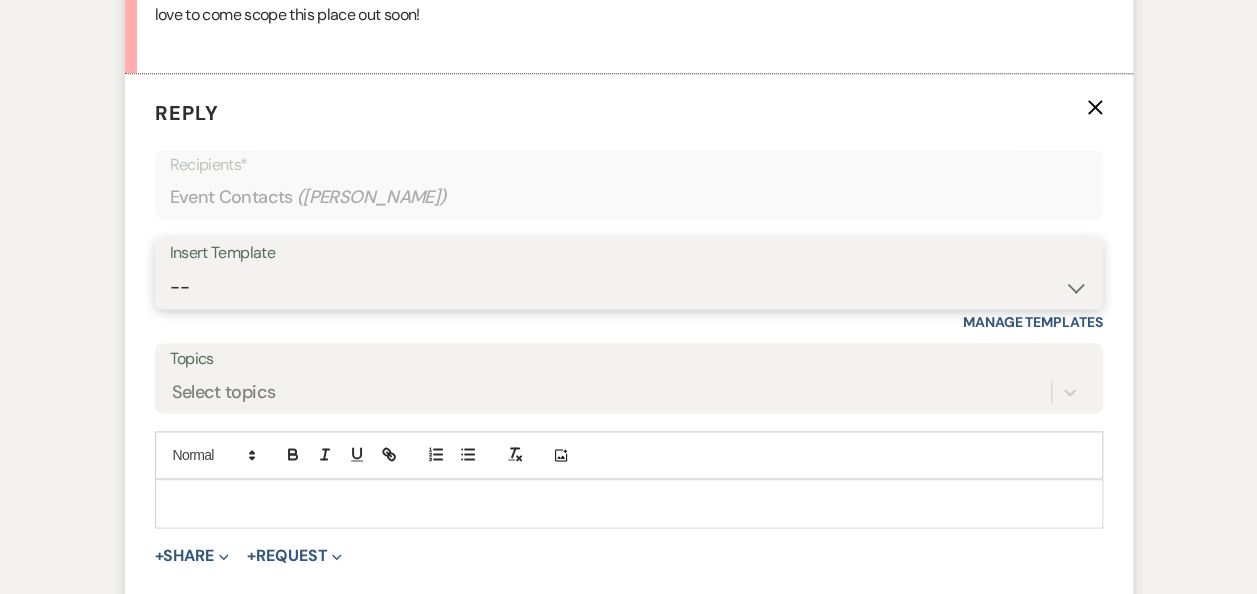 click on "-- Weven Planning Portal Introduction (Booked Events) Follow Up Booking Procedure Event Inquiry w/Info Sheet First Final Questions Insurance Invoice & Contract Items to Rent Payment Received & Updated Invoice Payment Reminder Pics & Review Proposal Questions for Invoice & Contract Second Final Questions Tour Tour, Thank You Unavailable - Wedding Wedding Inquiry - 2023 Event - Invoice & Contract Contract (Pre-Booked Leads) Unavailable - Event Event - Off Season Wedding - Off Season Unavailable Event - Off Season Unavailable Wedding - Off Season" at bounding box center (629, 287) 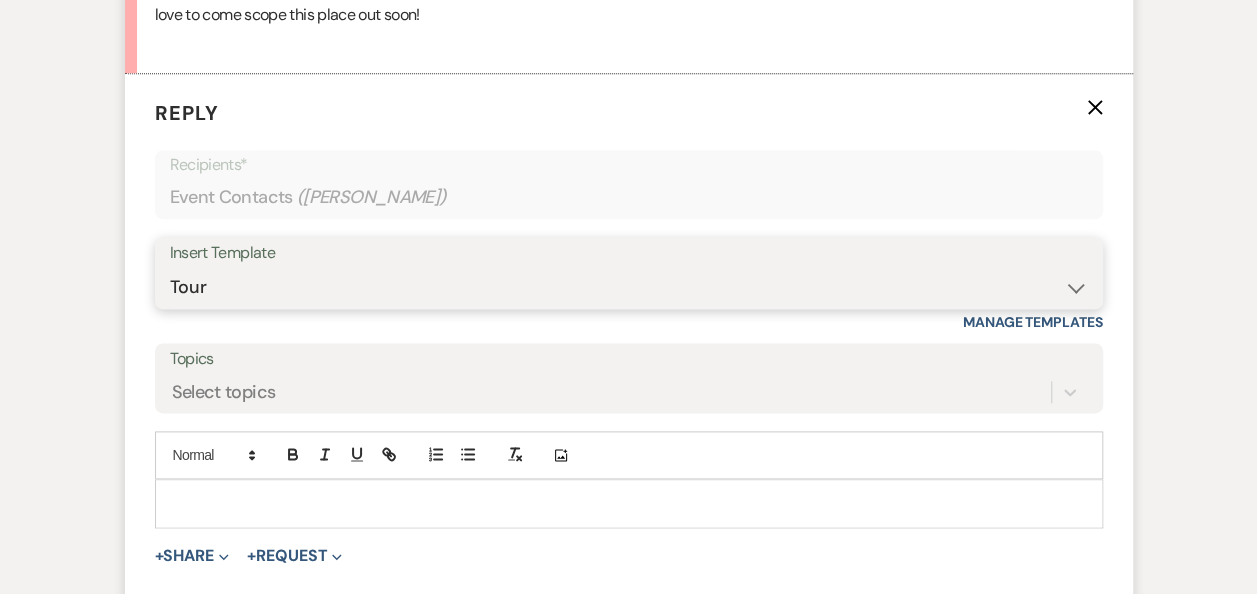 click on "-- Weven Planning Portal Introduction (Booked Events) Follow Up Booking Procedure Event Inquiry w/Info Sheet First Final Questions Insurance Invoice & Contract Items to Rent Payment Received & Updated Invoice Payment Reminder Pics & Review Proposal Questions for Invoice & Contract Second Final Questions Tour Tour, Thank You Unavailable - Wedding Wedding Inquiry - 2023 Event - Invoice & Contract Contract (Pre-Booked Leads) Unavailable - Event Event - Off Season Wedding - Off Season Unavailable Event - Off Season Unavailable Wedding - Off Season" at bounding box center (629, 287) 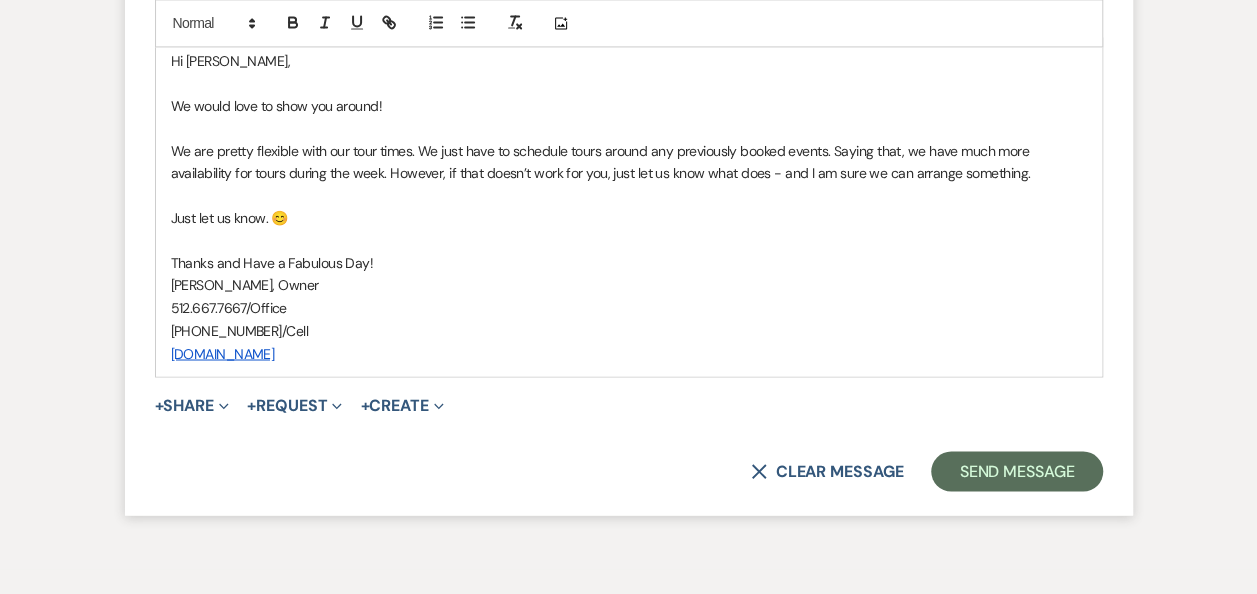 scroll, scrollTop: 1657, scrollLeft: 0, axis: vertical 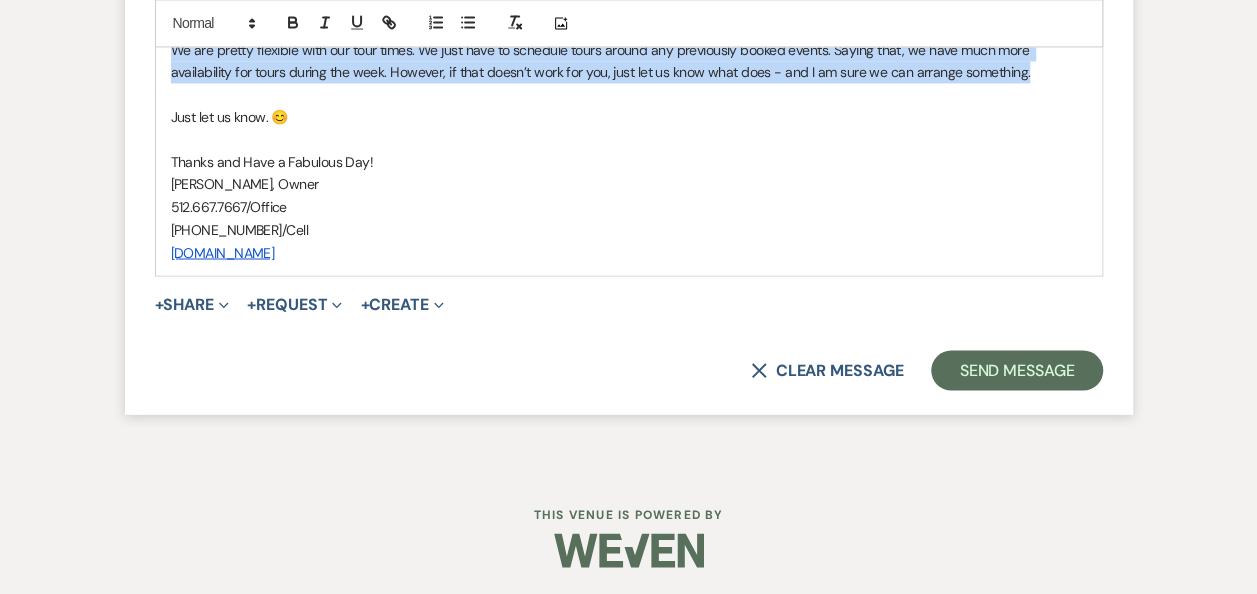 drag, startPoint x: 164, startPoint y: 540, endPoint x: 1050, endPoint y: 67, distance: 1004.353 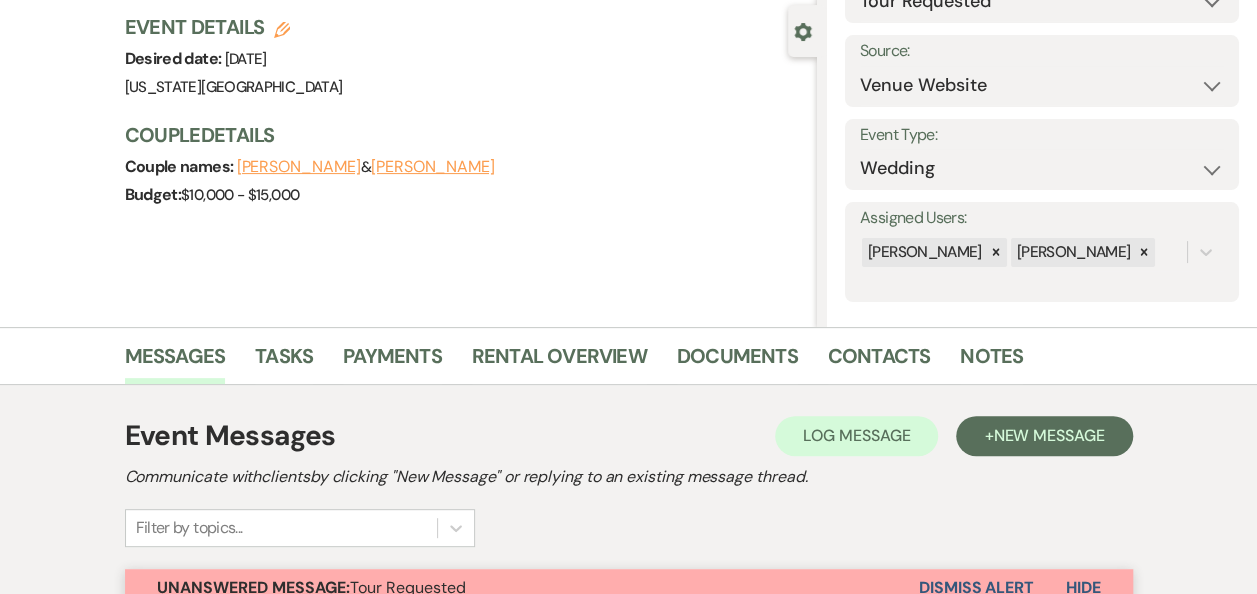 scroll, scrollTop: 98, scrollLeft: 0, axis: vertical 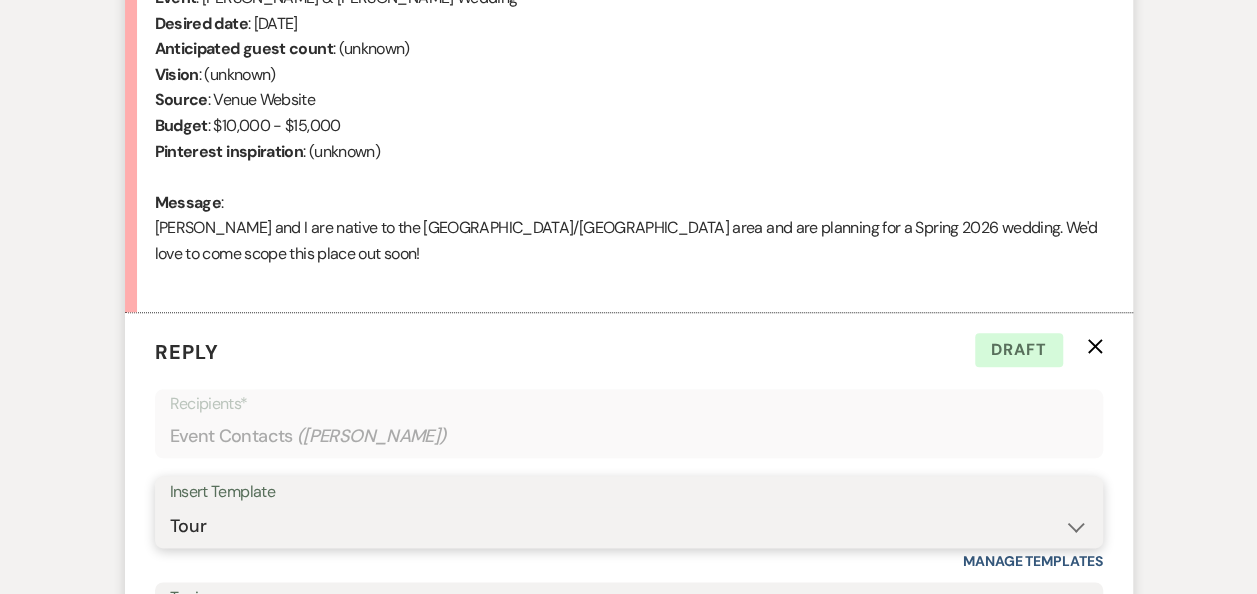 click on "-- Weven Planning Portal Introduction (Booked Events) Follow Up Booking Procedure Event Inquiry w/Info Sheet First Final Questions Insurance Invoice & Contract Items to Rent Payment Received & Updated Invoice Payment Reminder Pics & Review Proposal Questions for Invoice & Contract Second Final Questions Tour Tour, Thank You Unavailable - Wedding Wedding Inquiry - 2023 Event - Invoice & Contract Contract (Pre-Booked Leads) Unavailable - Event Event - Off Season Wedding - Off Season Unavailable Event - Off Season Unavailable Wedding - Off Season" at bounding box center (629, 526) 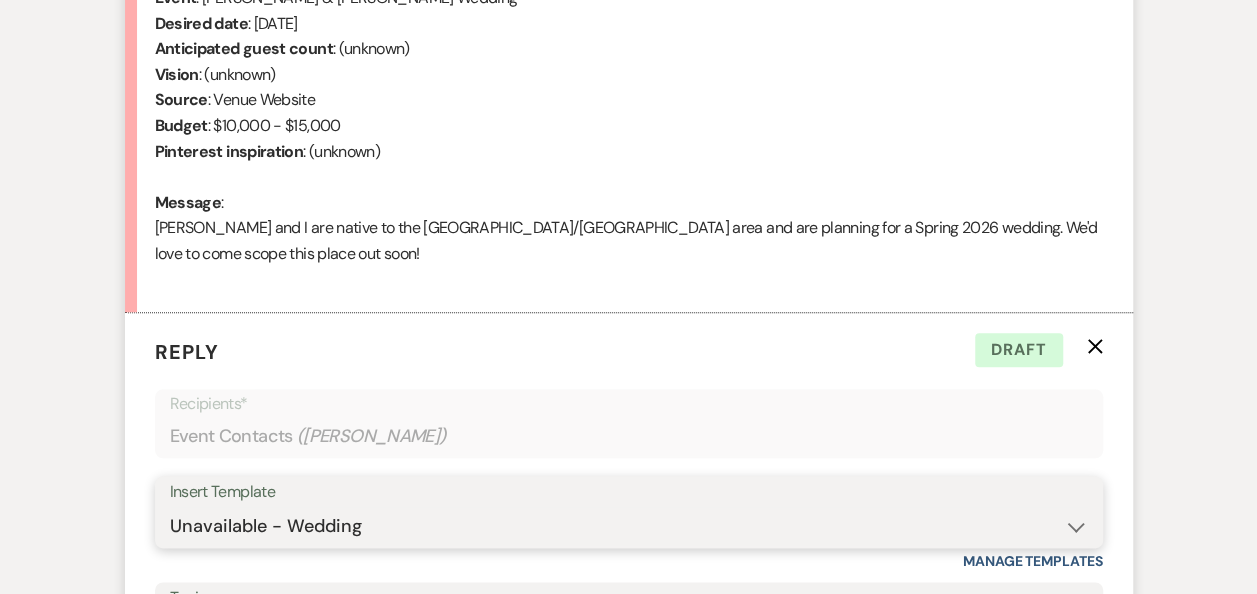 click on "-- Weven Planning Portal Introduction (Booked Events) Follow Up Booking Procedure Event Inquiry w/Info Sheet First Final Questions Insurance Invoice & Contract Items to Rent Payment Received & Updated Invoice Payment Reminder Pics & Review Proposal Questions for Invoice & Contract Second Final Questions Tour Tour, Thank You Unavailable - Wedding Wedding Inquiry - 2023 Event - Invoice & Contract Contract (Pre-Booked Leads) Unavailable - Event Event - Off Season Wedding - Off Season Unavailable Event - Off Season Unavailable Wedding - Off Season" at bounding box center [629, 526] 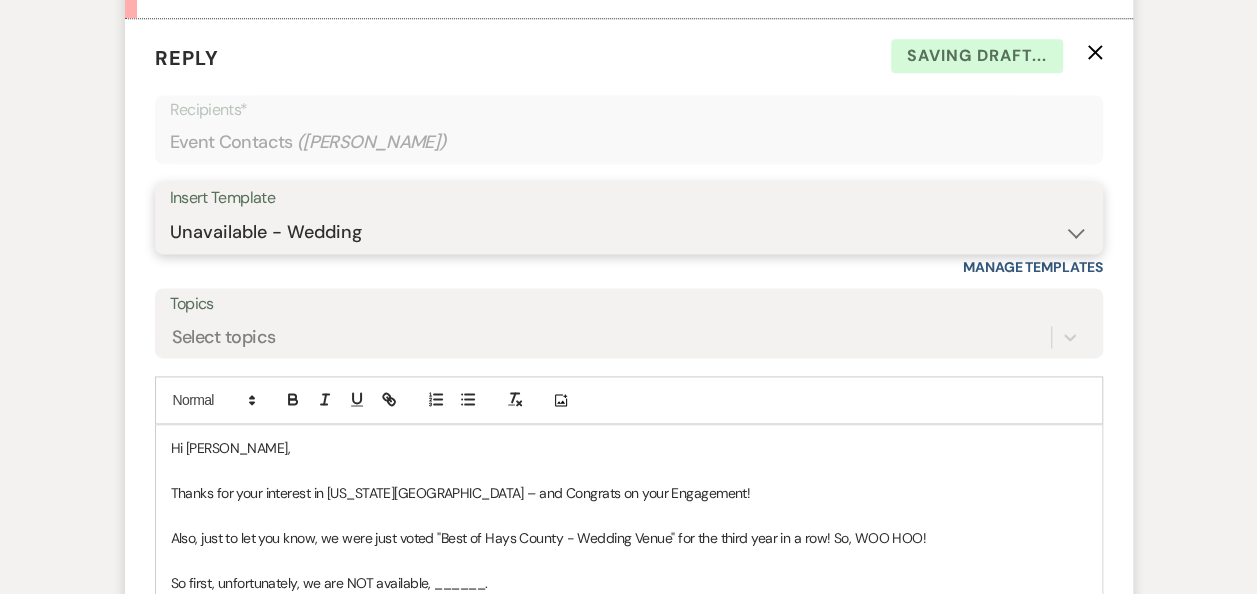 scroll, scrollTop: 1238, scrollLeft: 0, axis: vertical 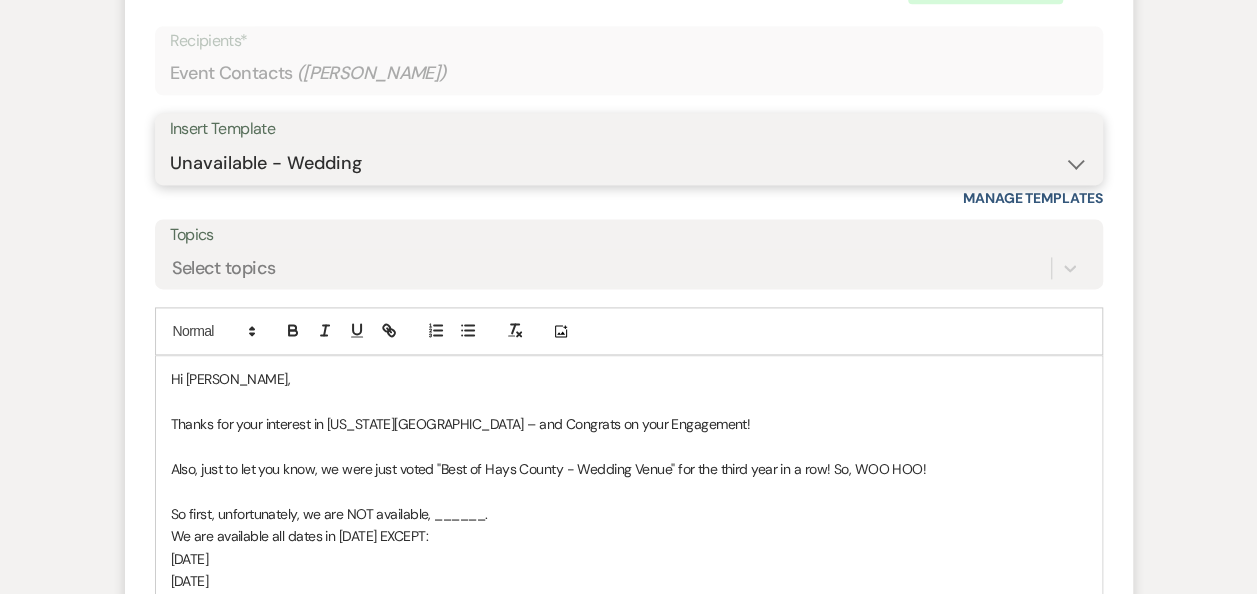 click on "-- Weven Planning Portal Introduction (Booked Events) Follow Up Booking Procedure Event Inquiry w/Info Sheet First Final Questions Insurance Invoice & Contract Items to Rent Payment Received & Updated Invoice Payment Reminder Pics & Review Proposal Questions for Invoice & Contract Second Final Questions Tour Tour, Thank You Unavailable - Wedding Wedding Inquiry - 2023 Event - Invoice & Contract Contract (Pre-Booked Leads) Unavailable - Event Event - Off Season Wedding - Off Season Unavailable Event - Off Season Unavailable Wedding - Off Season" at bounding box center [629, 163] 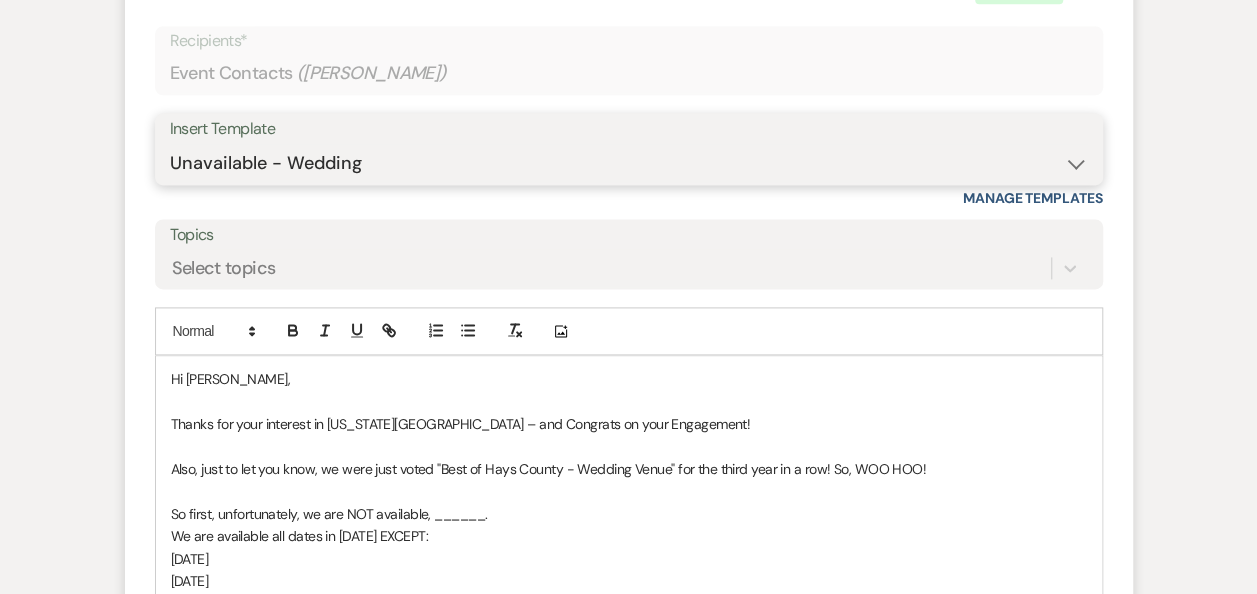 select on "860" 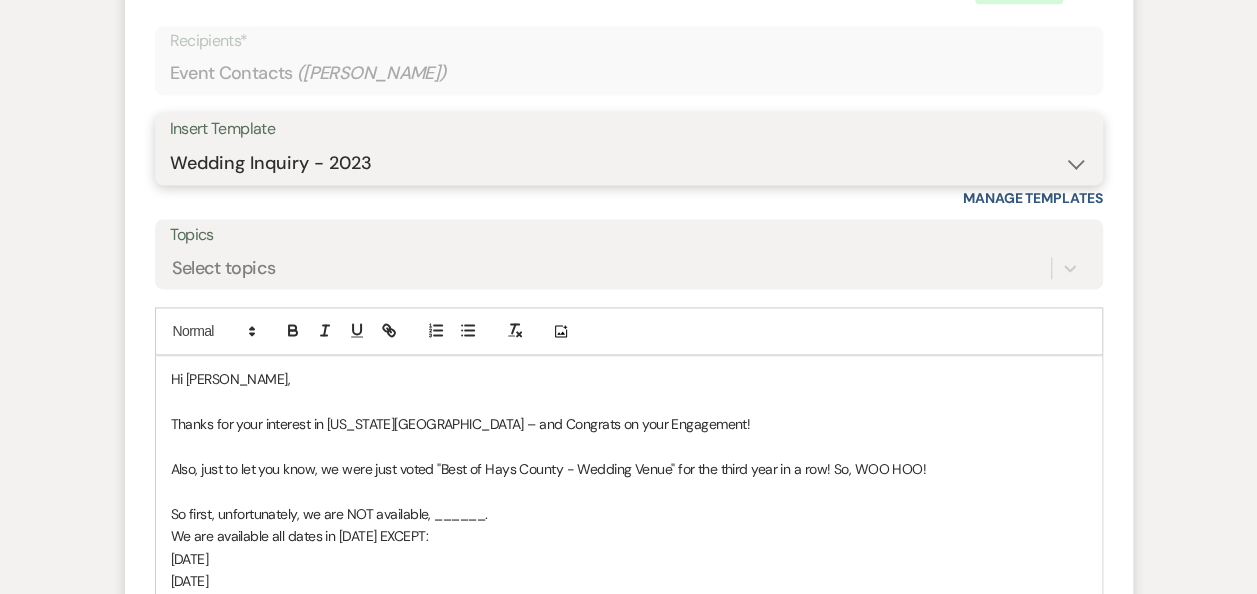 click on "-- Weven Planning Portal Introduction (Booked Events) Follow Up Booking Procedure Event Inquiry w/Info Sheet First Final Questions Insurance Invoice & Contract Items to Rent Payment Received & Updated Invoice Payment Reminder Pics & Review Proposal Questions for Invoice & Contract Second Final Questions Tour Tour, Thank You Unavailable - Wedding Wedding Inquiry - 2023 Event - Invoice & Contract Contract (Pre-Booked Leads) Unavailable - Event Event - Off Season Wedding - Off Season Unavailable Event - Off Season Unavailable Wedding - Off Season" at bounding box center (629, 163) 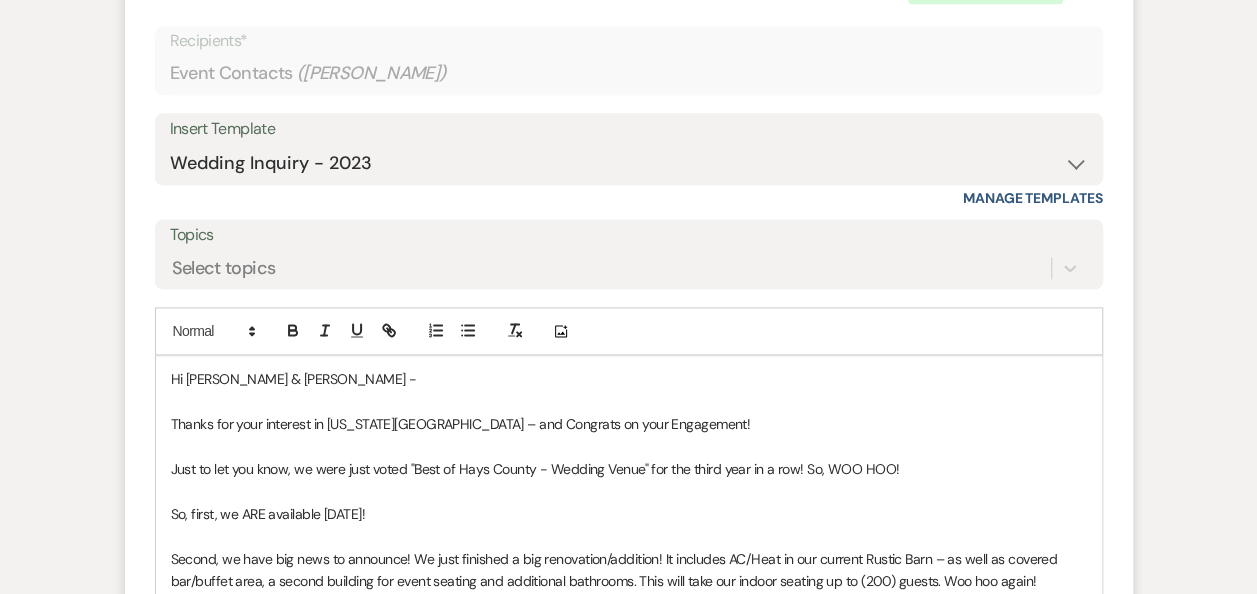 click on "So, first, we ARE available [DATE]!" at bounding box center (629, 514) 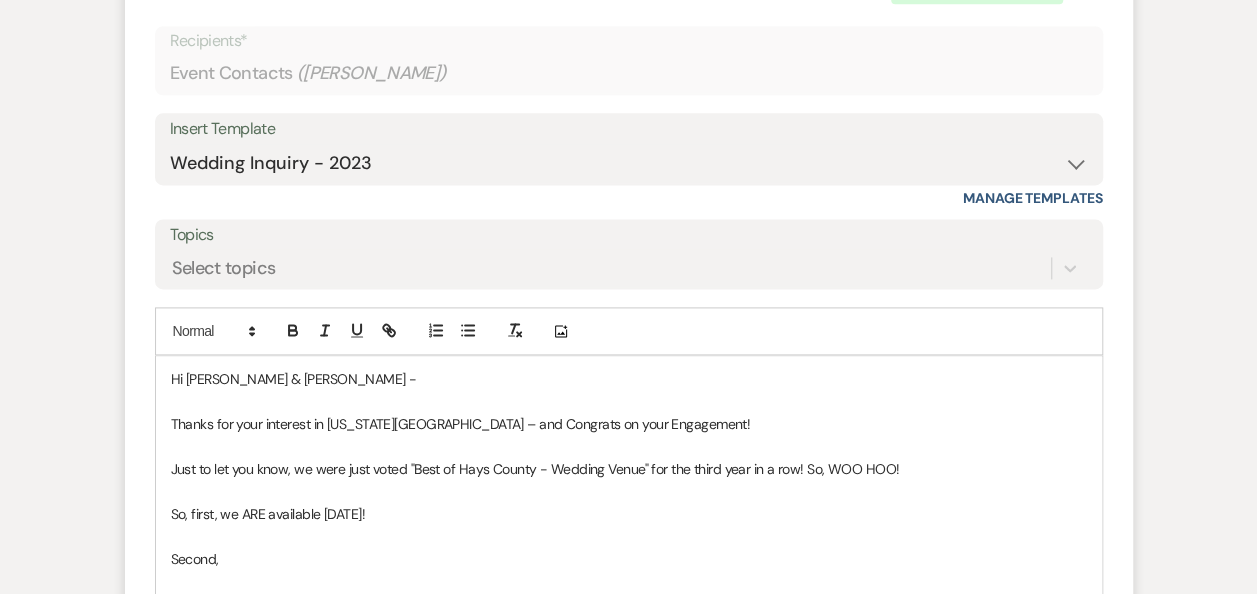 click on "Second," at bounding box center [629, 559] 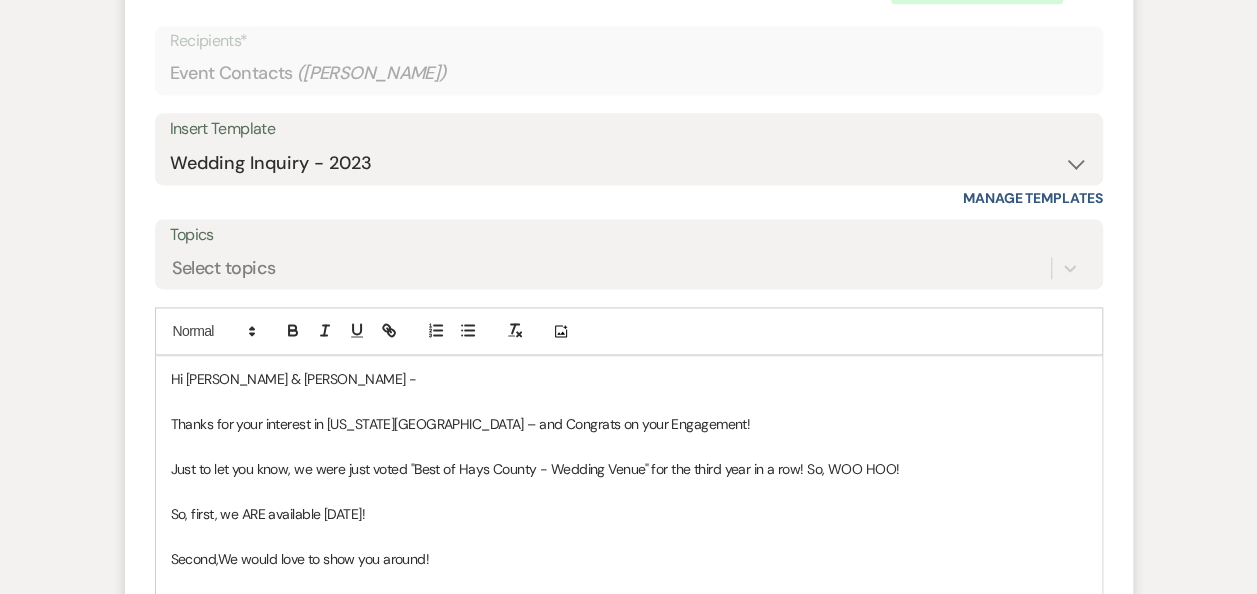 click on "Second,  We would love to show you around!" at bounding box center (629, 559) 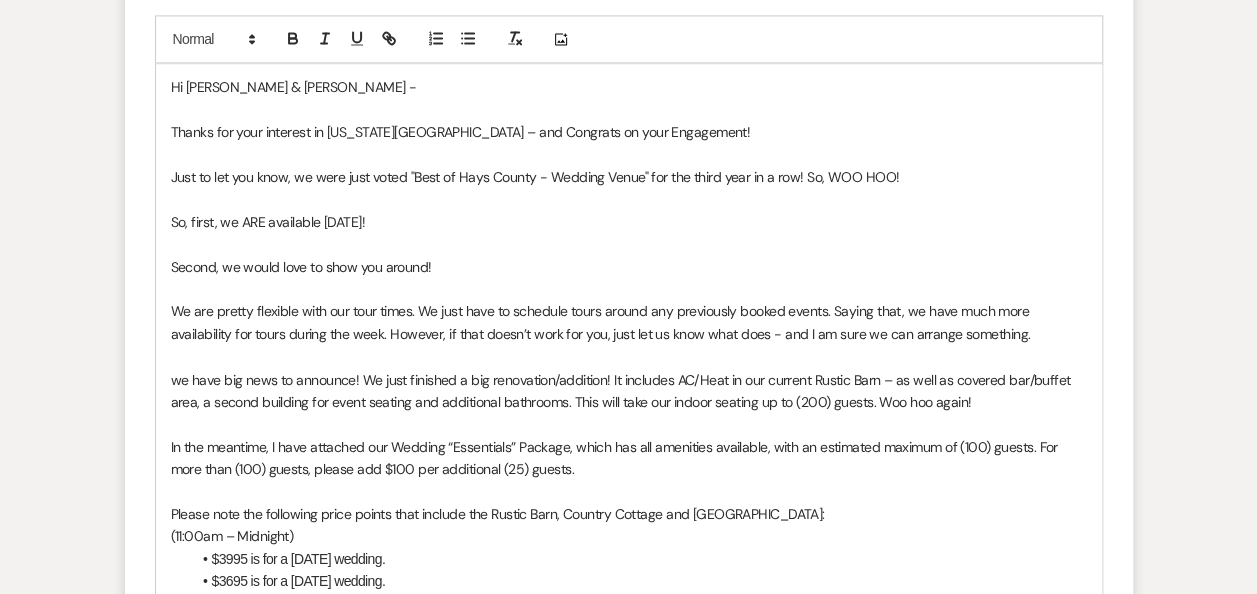 scroll, scrollTop: 1535, scrollLeft: 0, axis: vertical 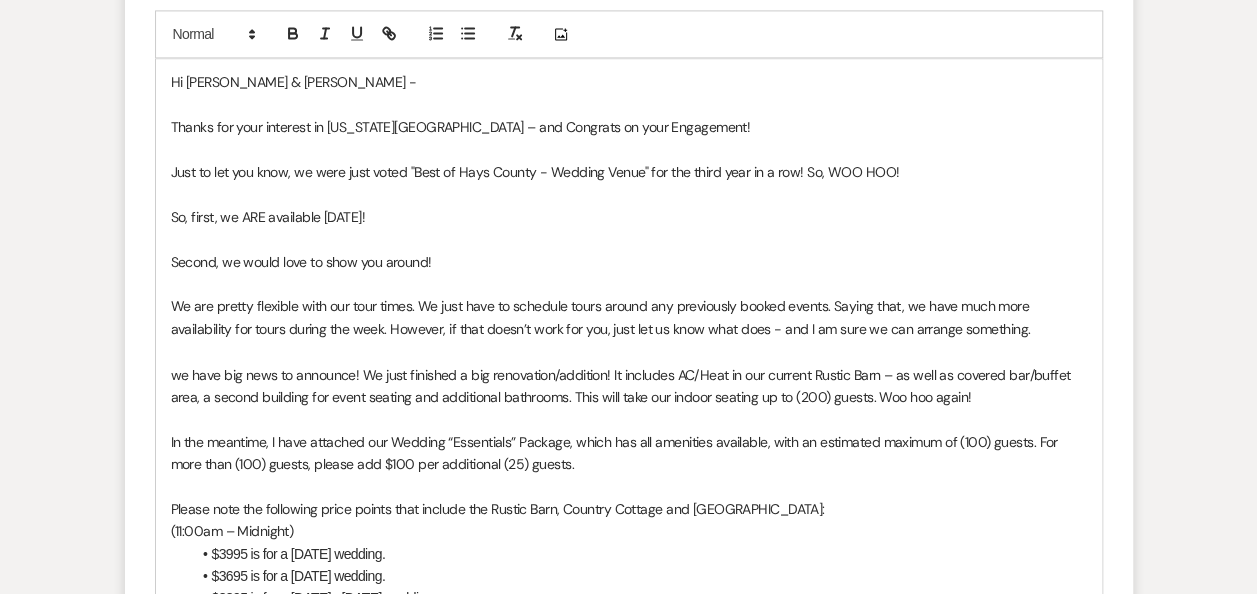 click on "we have big news to announce! We just finished a big renovation/addition! It includes AC/Heat in our current Rustic Barn – as well as covered bar/buffet area, a second building for event seating and additional bathrooms. This will take our indoor seating up to (200) guests. Woo hoo again!" at bounding box center [622, 385] 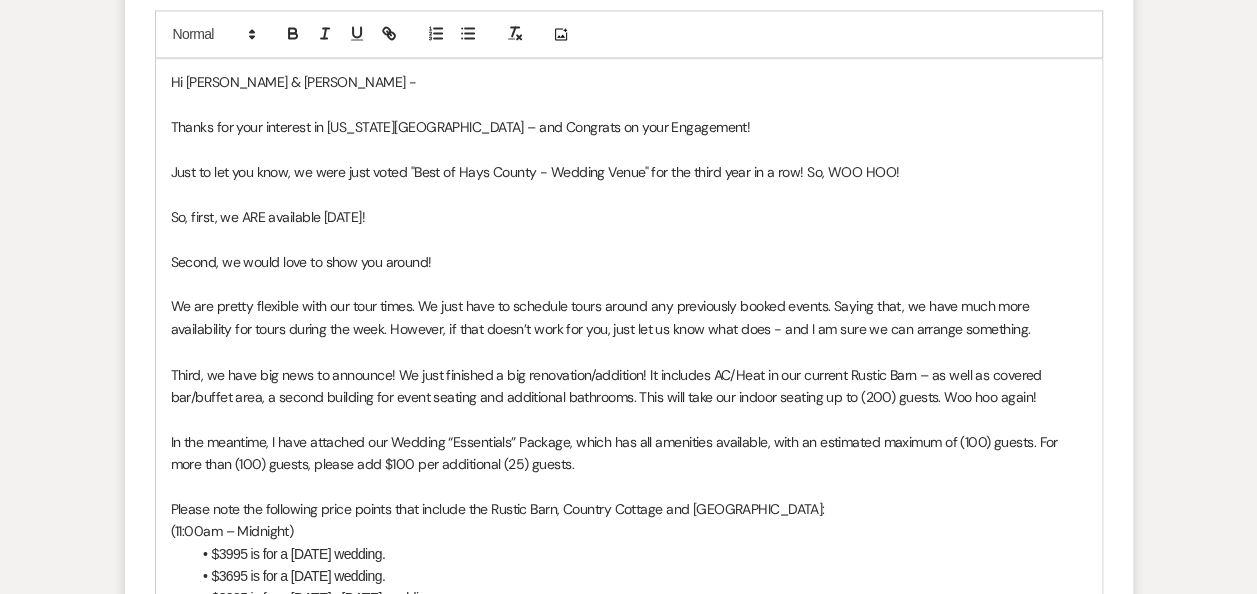 click on "In the meantime, I have attached our Wedding “Essentials” Package, which has all amenities available, with an estimated maximum of (100) guests. For more than (100) guests, please add $100 per additional (25) guests." at bounding box center (629, 452) 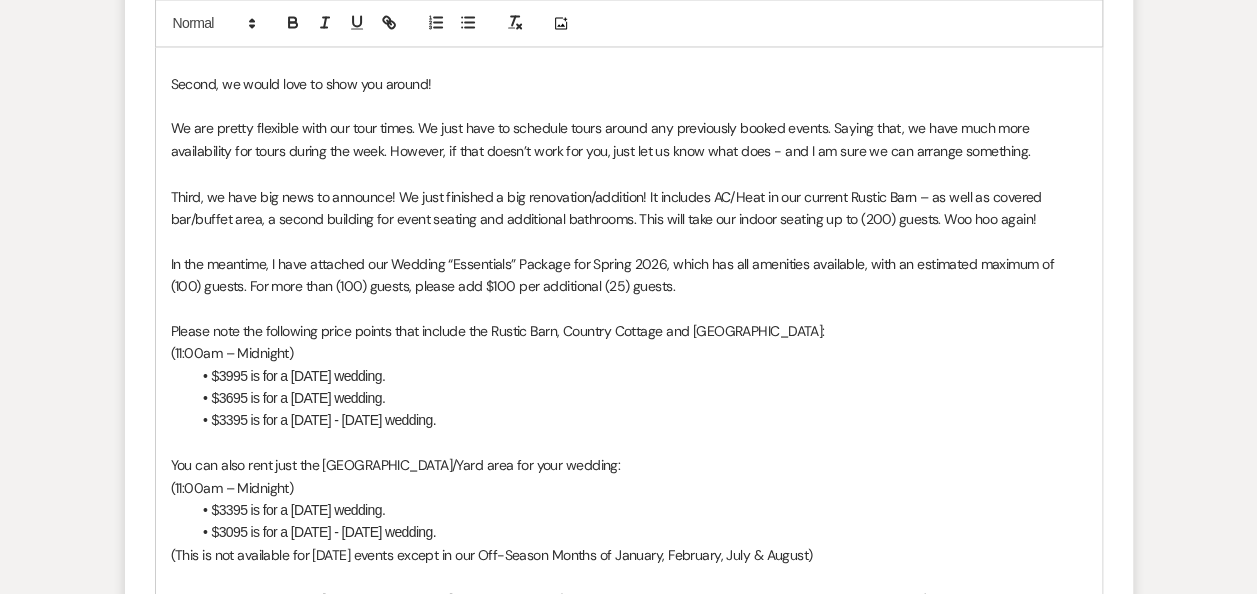 scroll, scrollTop: 1832, scrollLeft: 0, axis: vertical 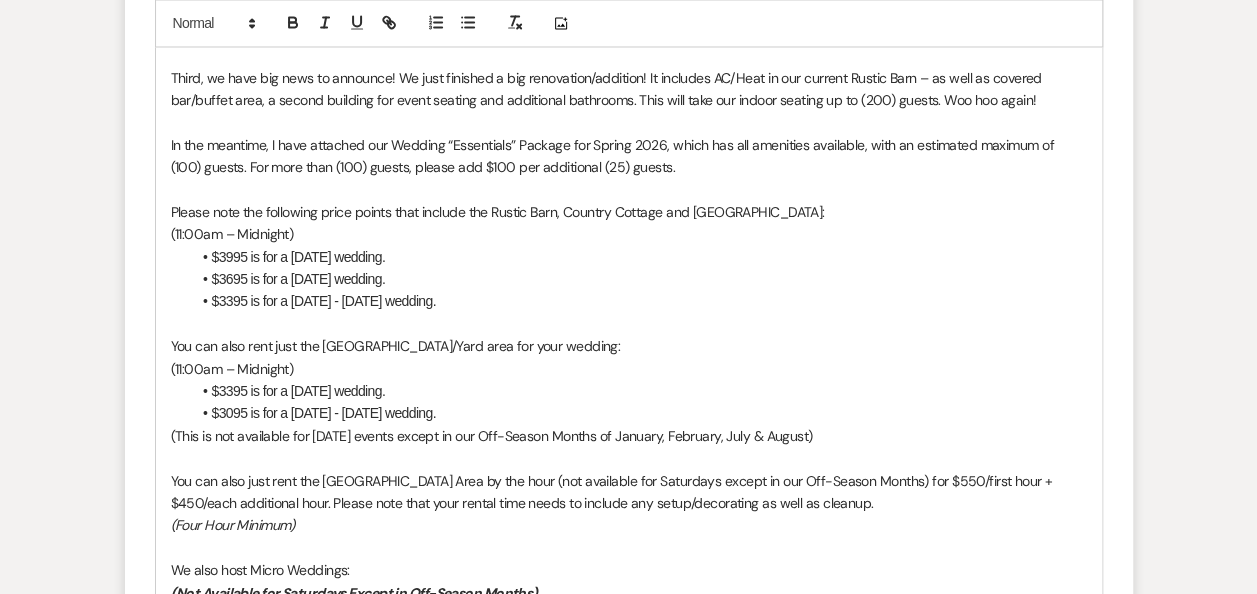 click on "$3995 is for a [DATE] wedding." at bounding box center [639, 256] 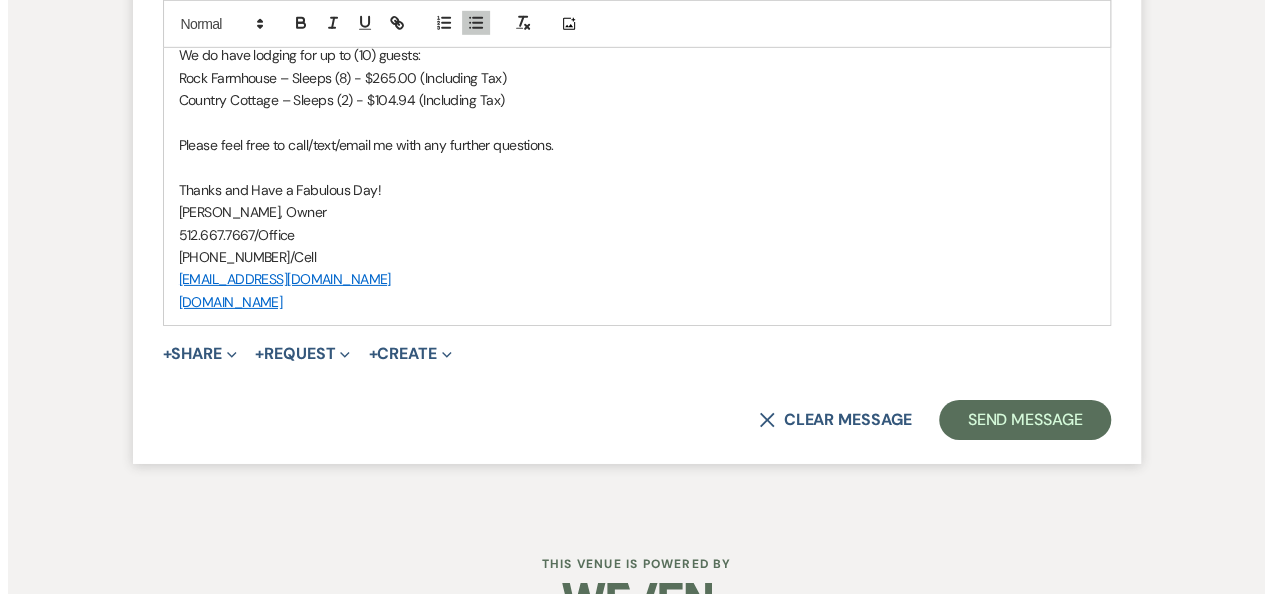 scroll, scrollTop: 3121, scrollLeft: 0, axis: vertical 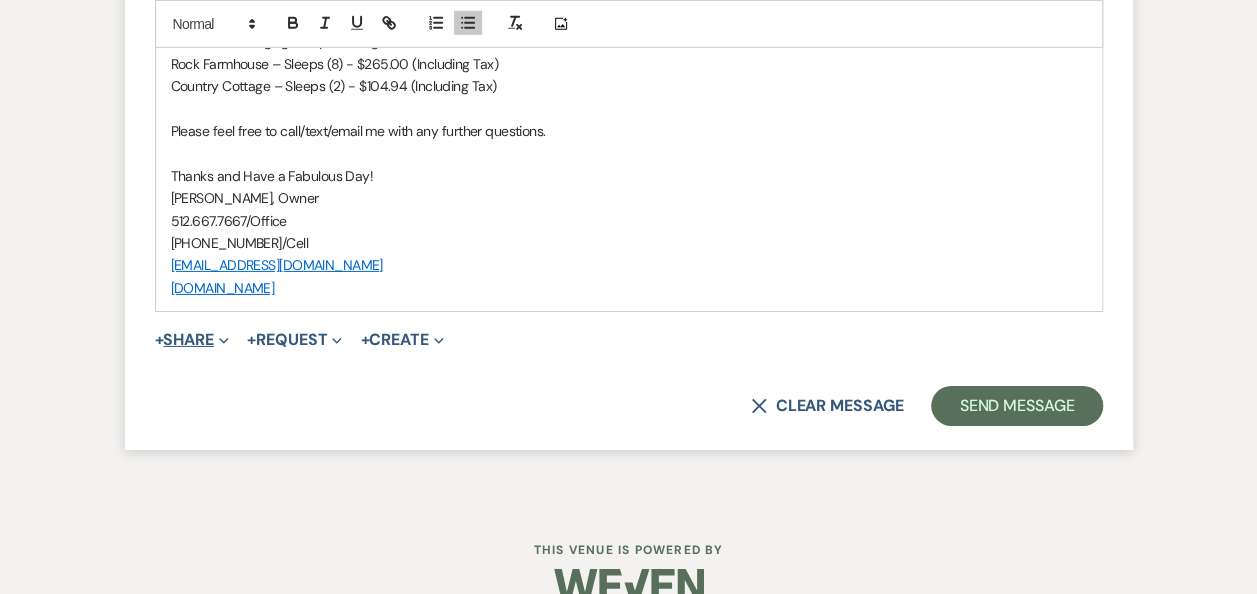 click on "+  Share Expand" at bounding box center (192, 340) 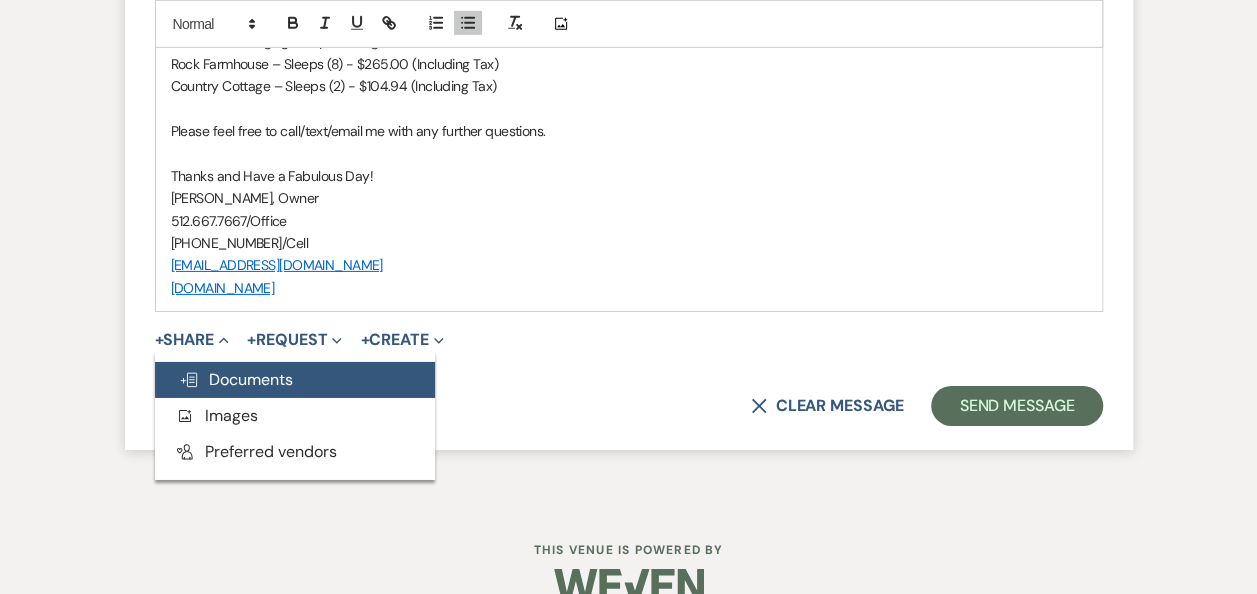 click on "Doc Upload Documents" at bounding box center [236, 379] 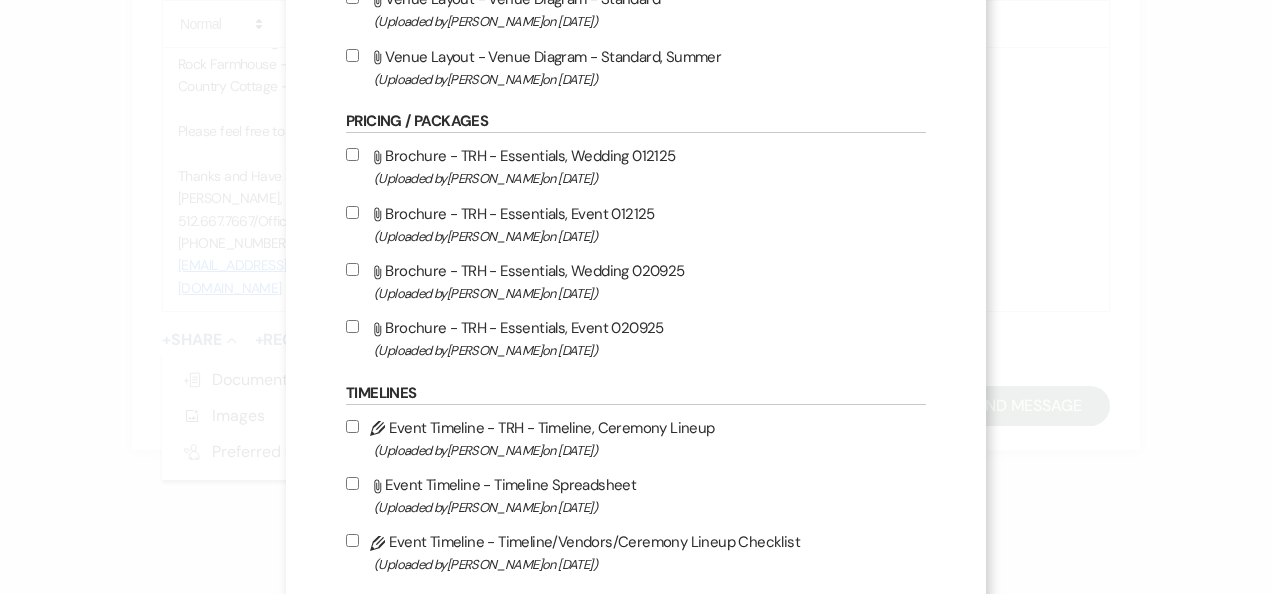 scroll, scrollTop: 521, scrollLeft: 0, axis: vertical 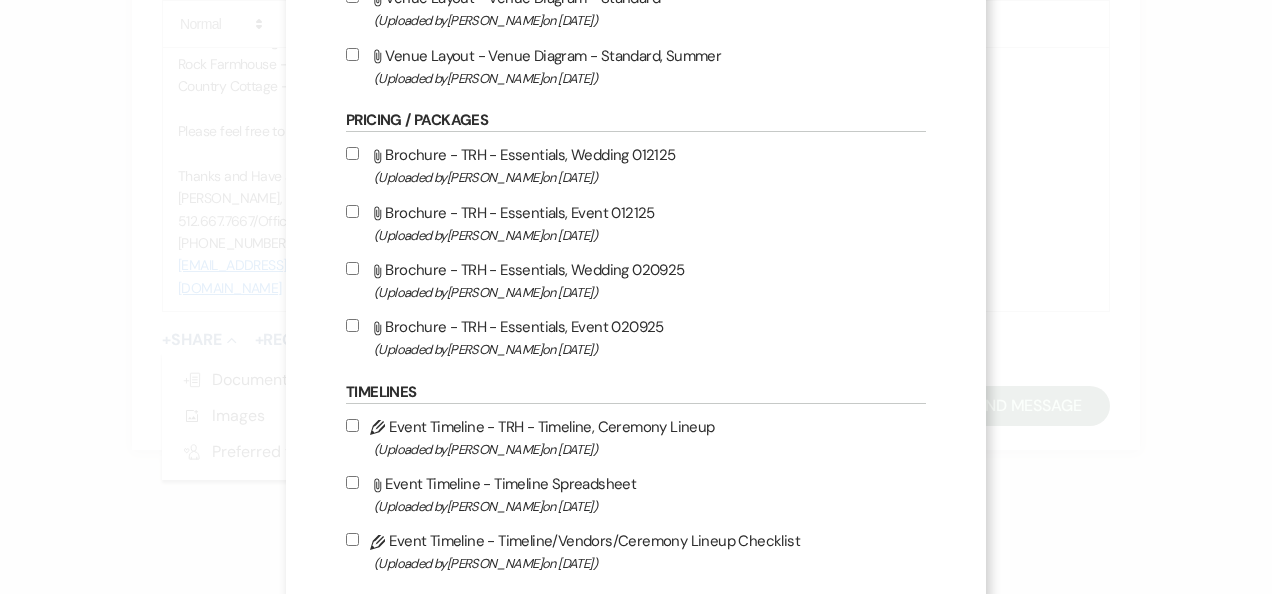 click on "Attach File Brochure - TRH - Essentials, Wedding  020925 (Uploaded by  [PERSON_NAME]  on   [DATE] )" at bounding box center (352, 268) 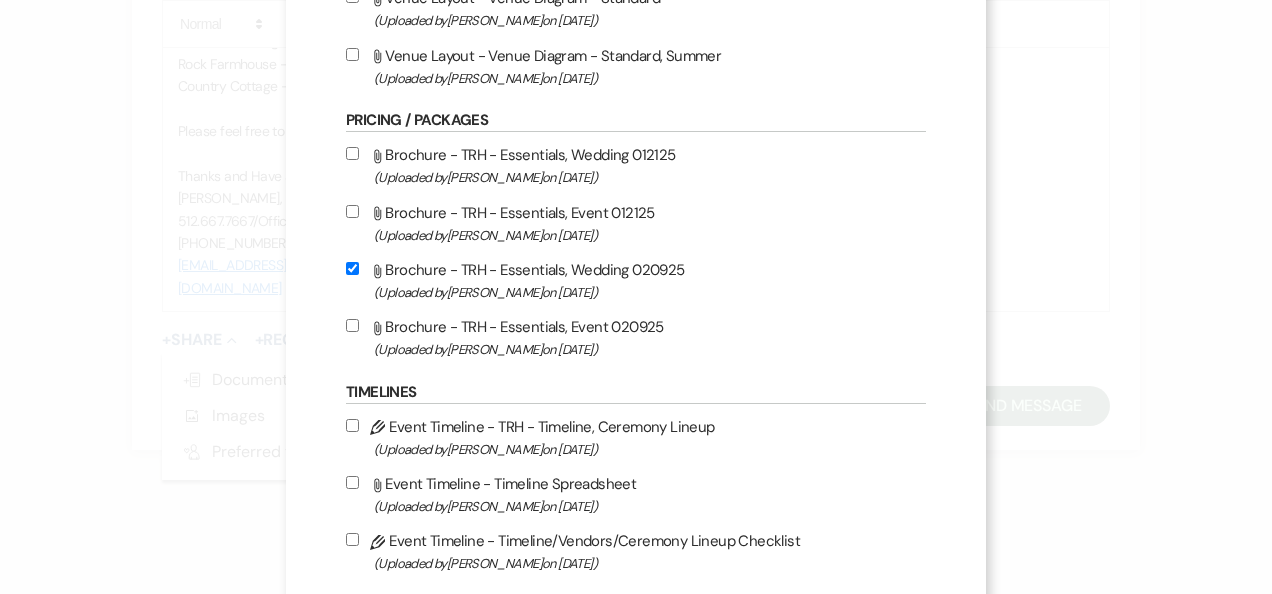 checkbox on "true" 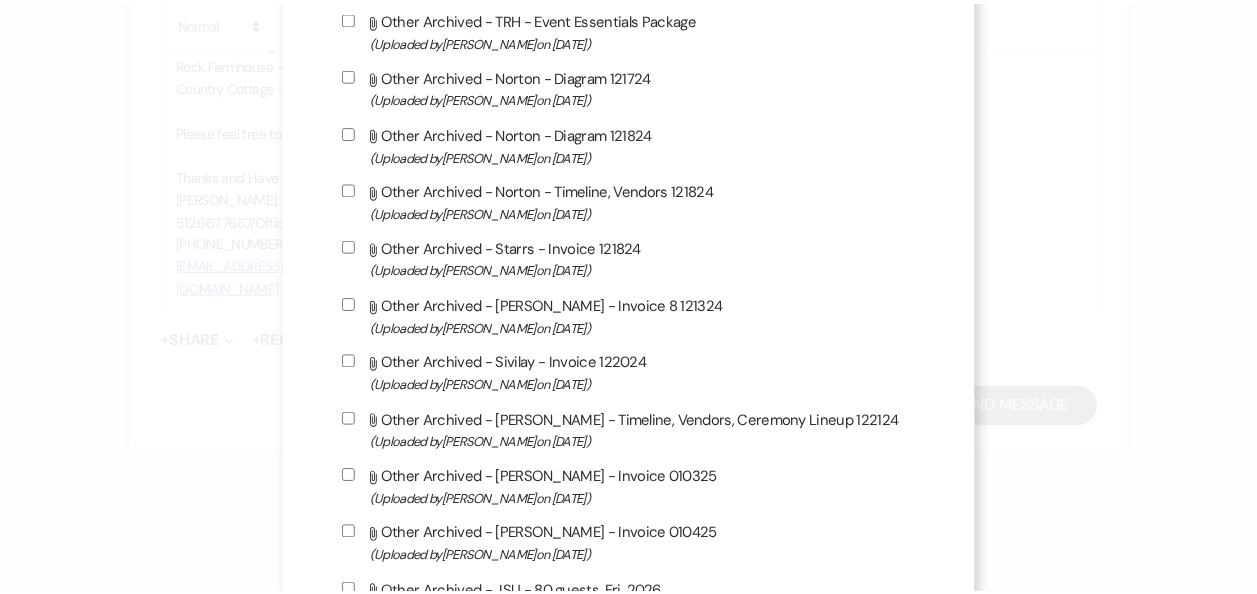 scroll, scrollTop: 1794, scrollLeft: 0, axis: vertical 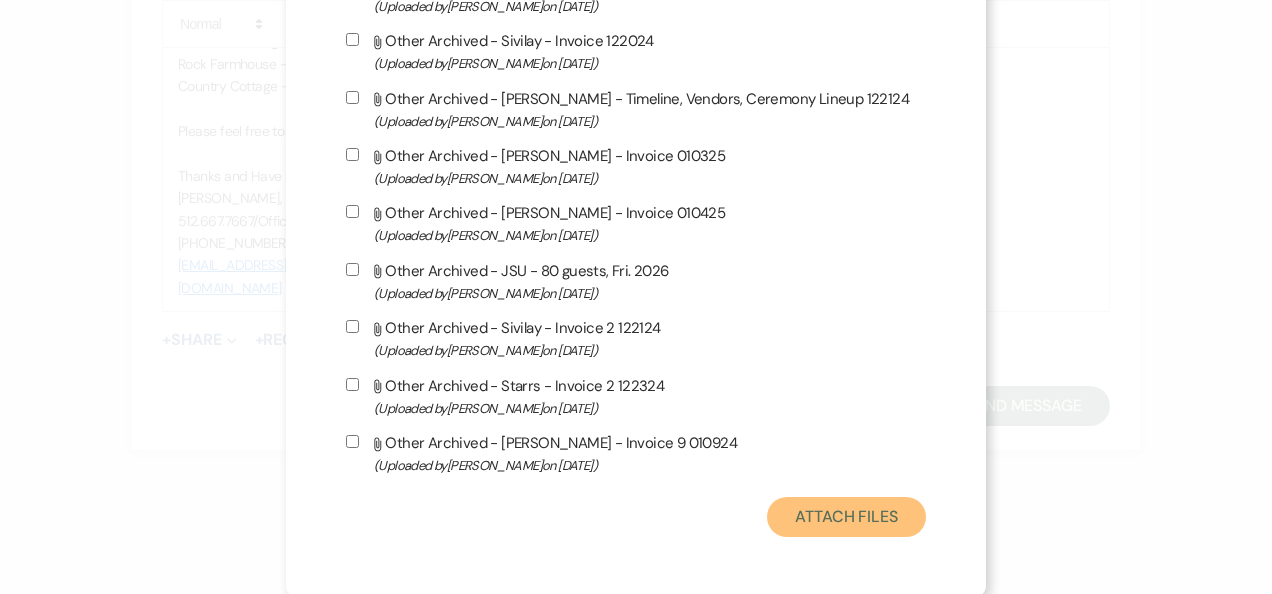 click on "Attach Files" at bounding box center (846, 517) 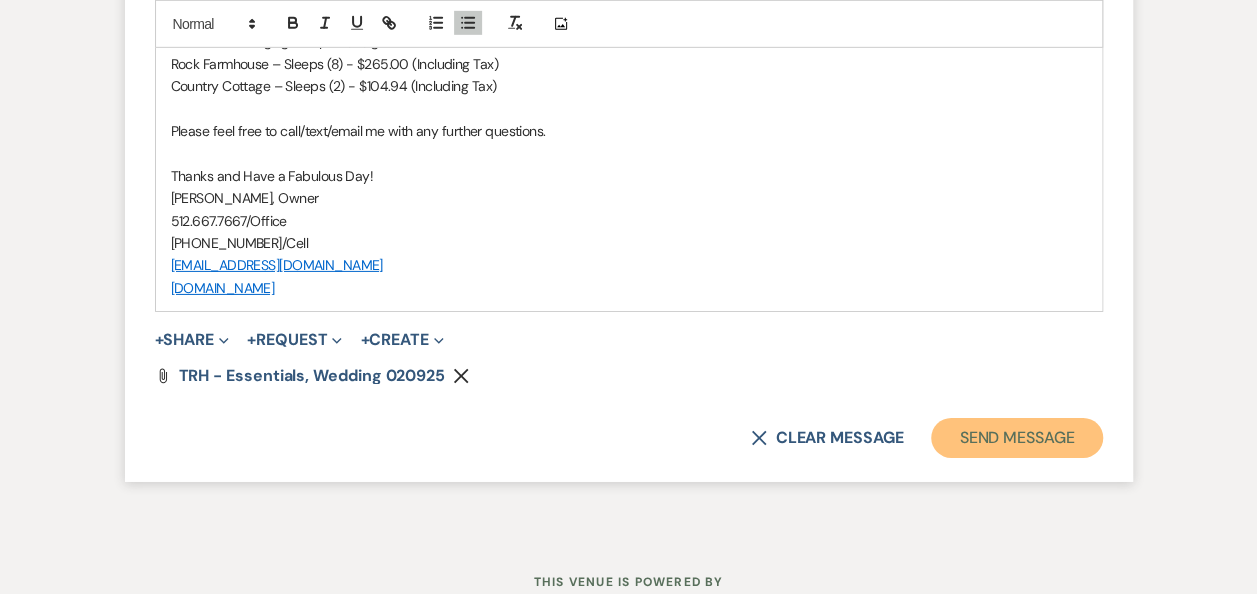 click on "Send Message" at bounding box center (1016, 438) 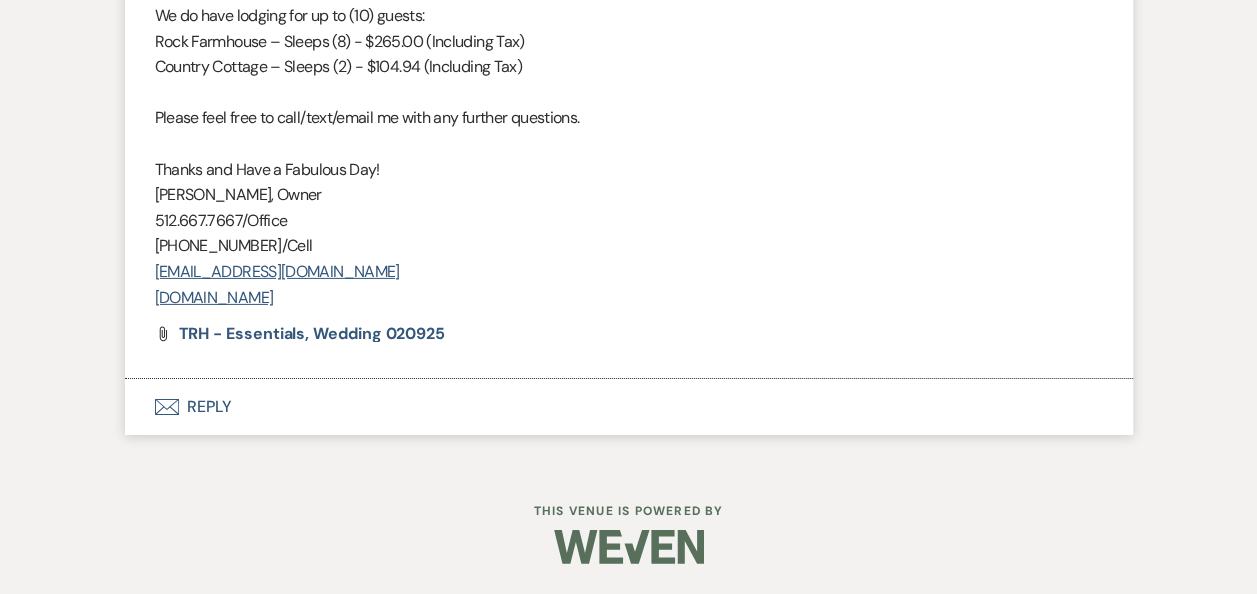 scroll, scrollTop: 3071, scrollLeft: 0, axis: vertical 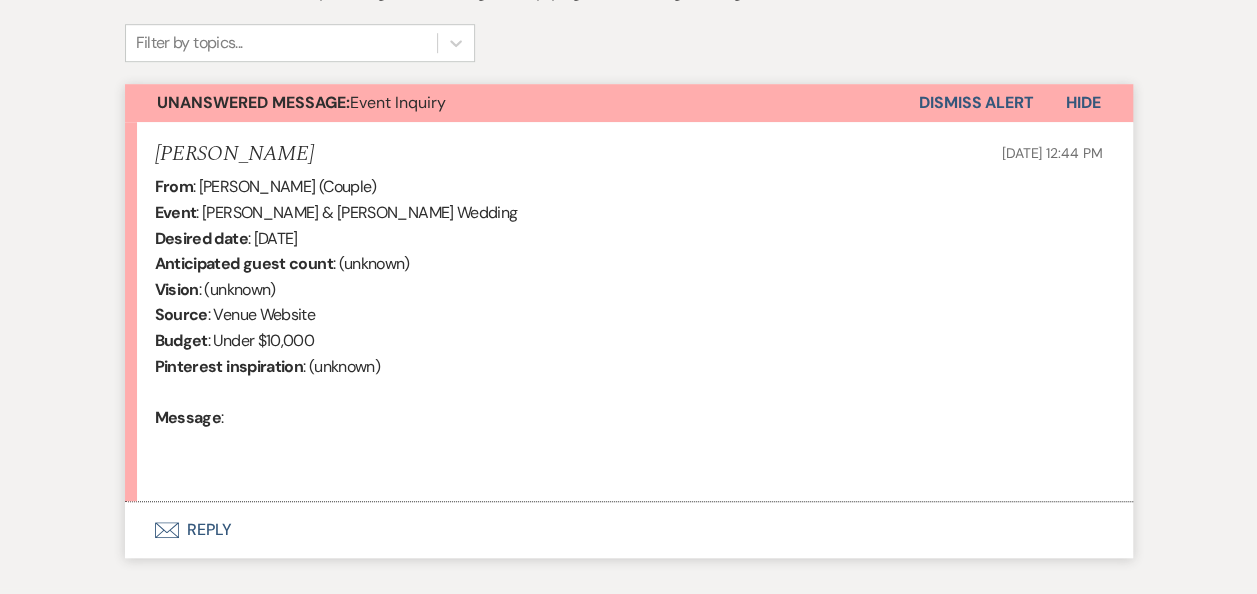 click on "Envelope Reply" at bounding box center [629, 530] 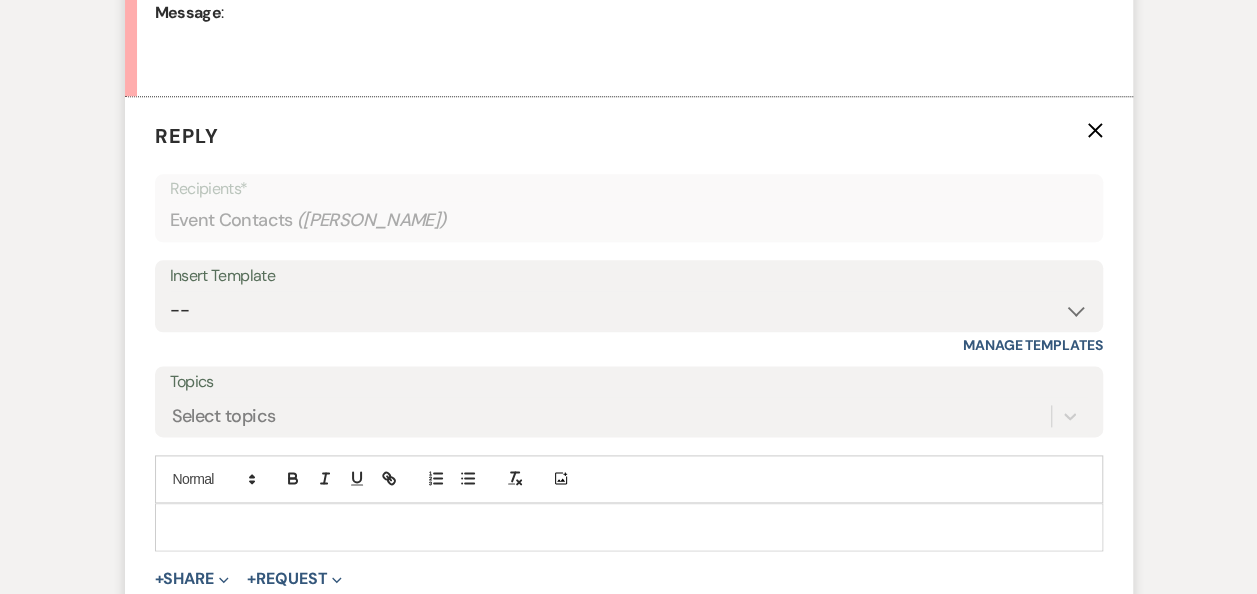 scroll, scrollTop: 1056, scrollLeft: 0, axis: vertical 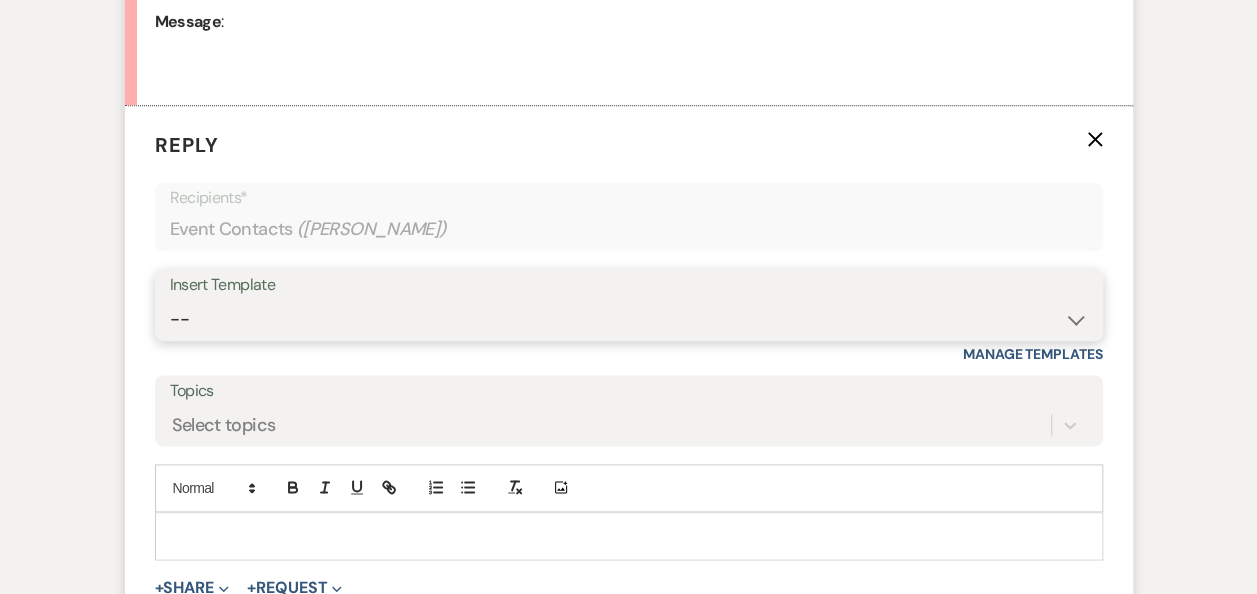 click on "-- Weven Planning Portal Introduction (Booked Events) Follow Up Booking Procedure Event Inquiry w/Info Sheet First Final Questions Insurance Invoice & Contract Items to Rent Payment Received & Updated Invoice Payment Reminder Pics & Review Proposal Questions for Invoice & Contract Second Final Questions Tour Tour, Thank You Unavailable - Wedding Wedding Inquiry - 2023 Event - Invoice & Contract Contract (Pre-Booked Leads) Unavailable - Event Event - Off Season Wedding - Off Season Unavailable Event - Off Season Unavailable Wedding - Off Season" at bounding box center [629, 319] 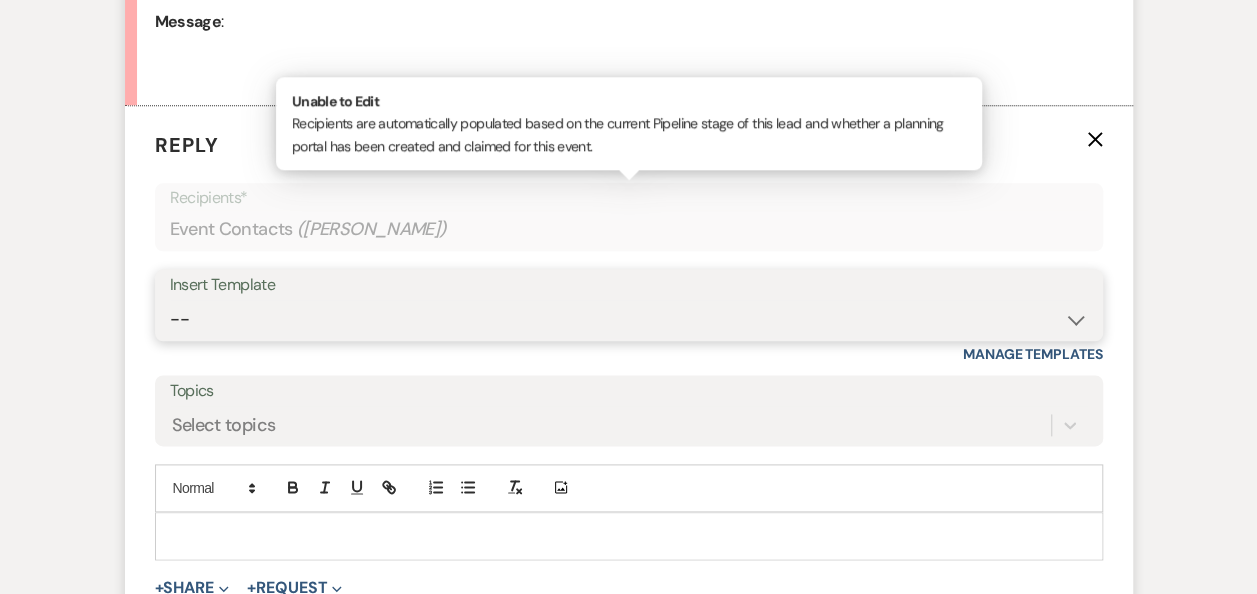 select on "860" 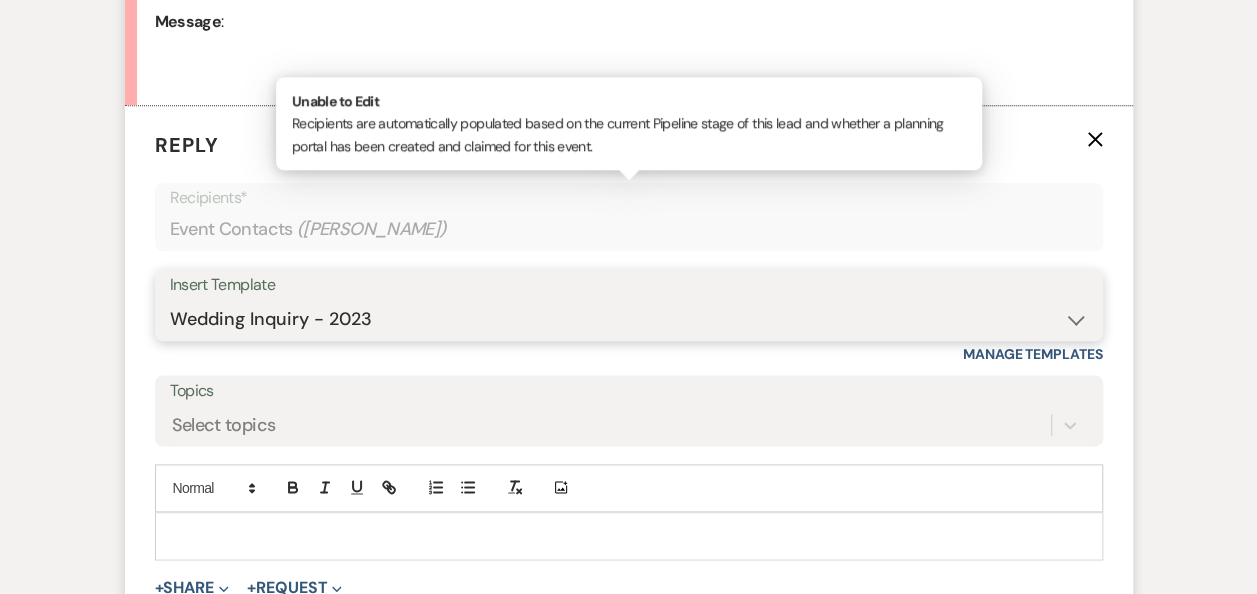 click on "-- Weven Planning Portal Introduction (Booked Events) Follow Up Booking Procedure Event Inquiry w/Info Sheet First Final Questions Insurance Invoice & Contract Items to Rent Payment Received & Updated Invoice Payment Reminder Pics & Review Proposal Questions for Invoice & Contract Second Final Questions Tour Tour, Thank You Unavailable - Wedding Wedding Inquiry - 2023 Event - Invoice & Contract Contract (Pre-Booked Leads) Unavailable - Event Event - Off Season Wedding - Off Season Unavailable Event - Off Season Unavailable Wedding - Off Season" at bounding box center (629, 319) 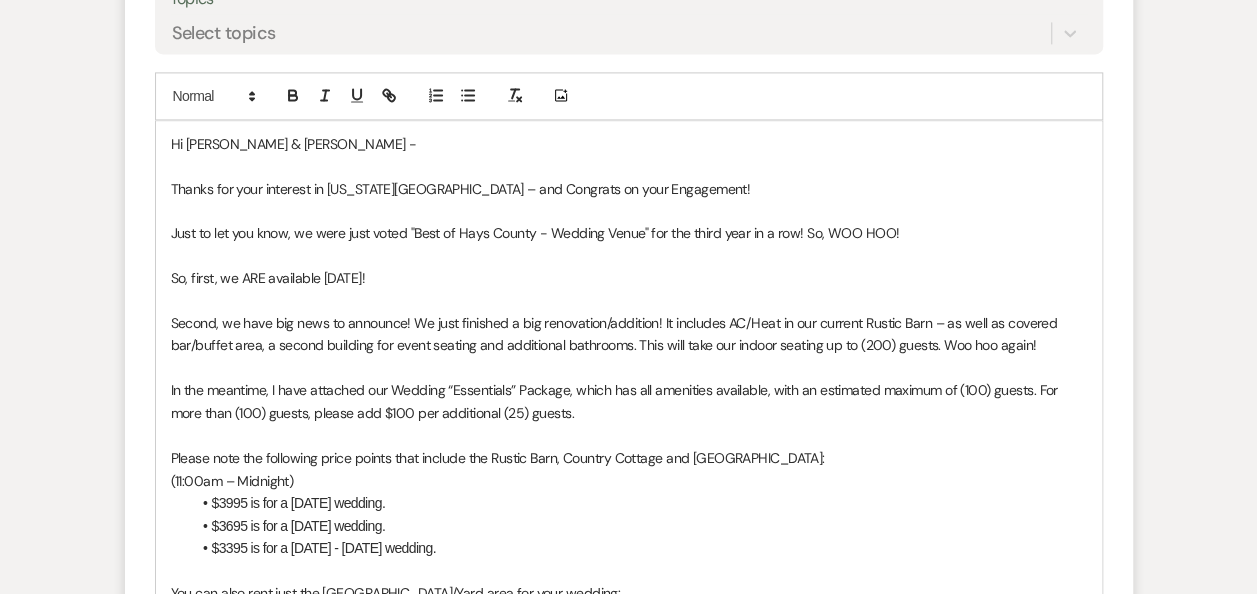 scroll, scrollTop: 1452, scrollLeft: 0, axis: vertical 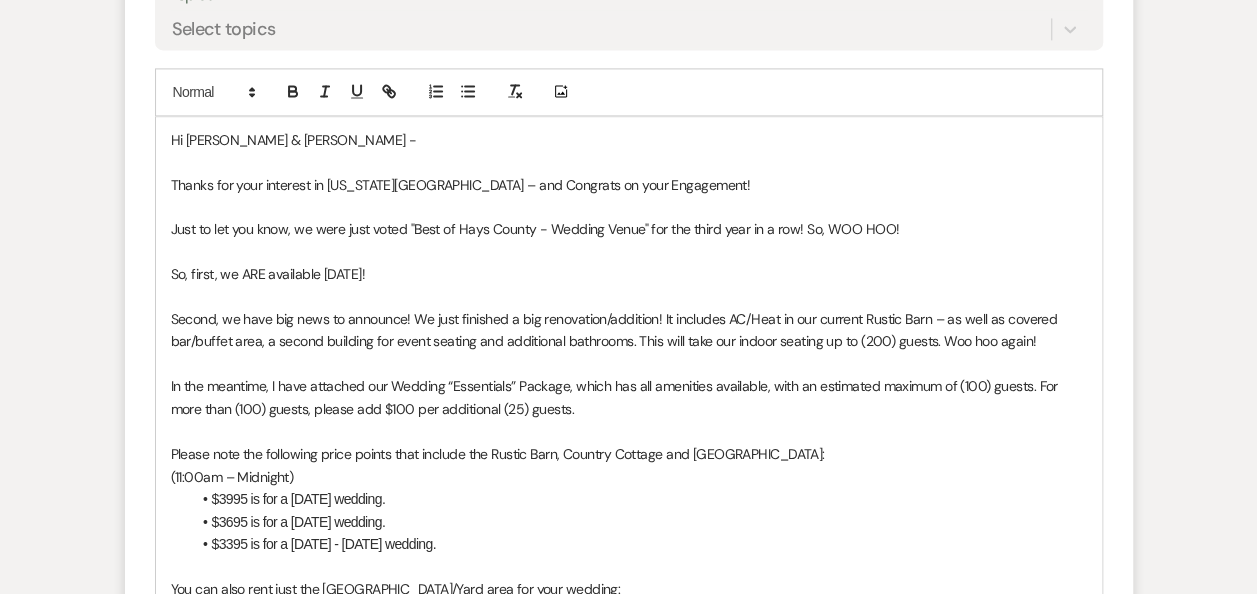 click on "So, first, we ARE available 06/27/2026!" at bounding box center (629, 274) 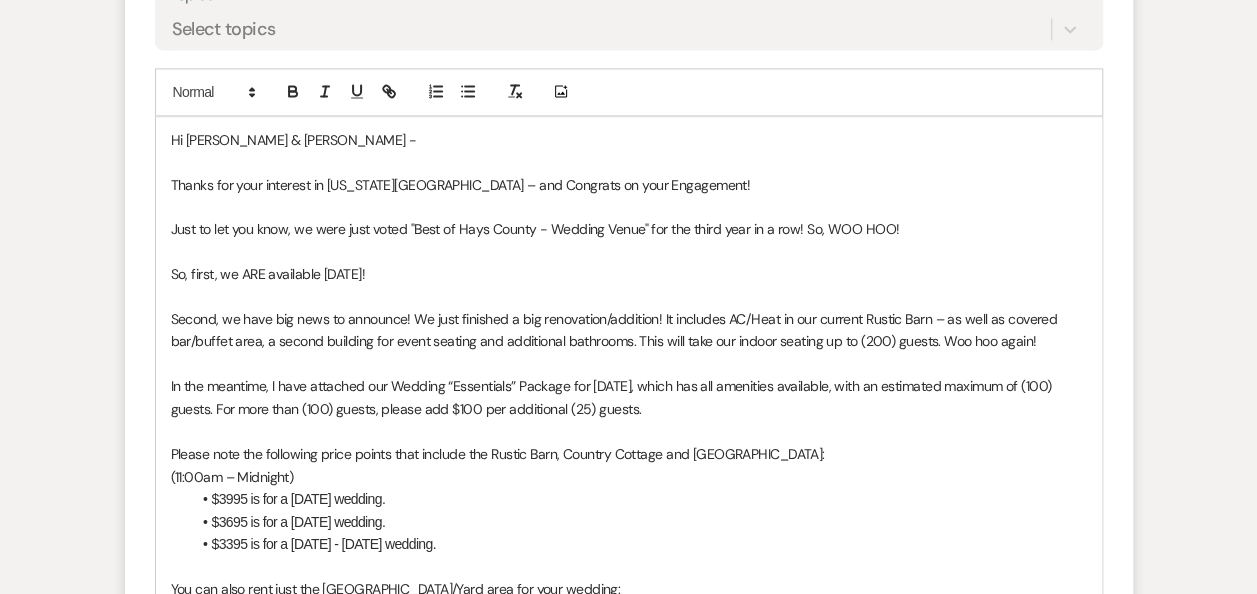 click on "$3995 is for a [DATE] wedding." at bounding box center (639, 498) 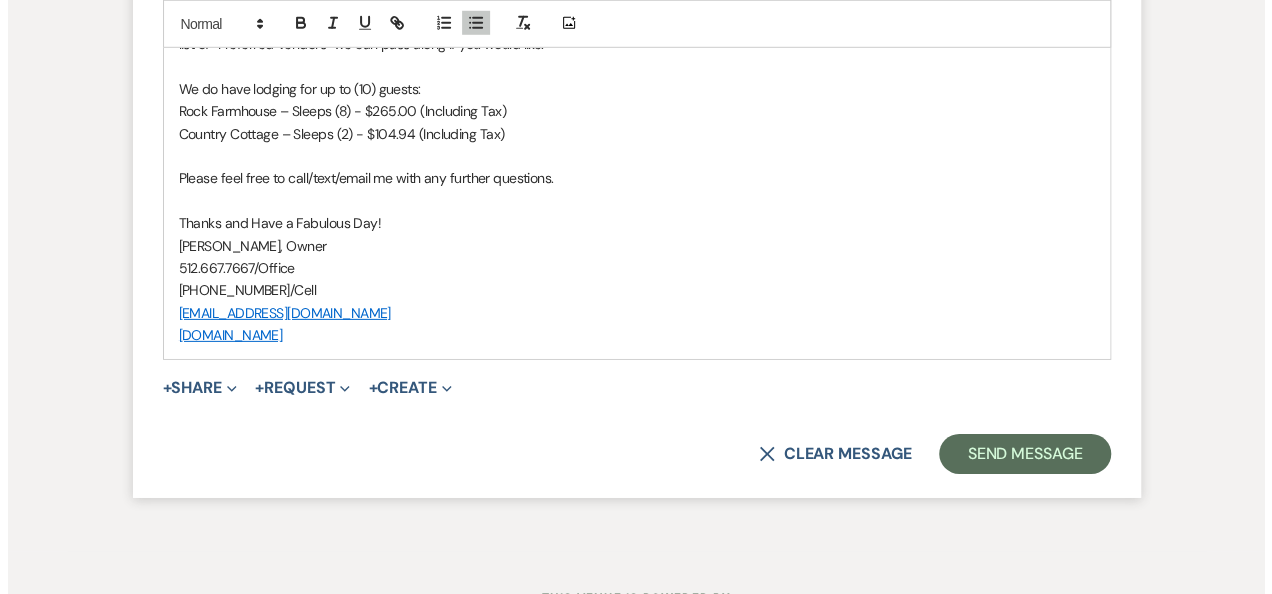 scroll, scrollTop: 2949, scrollLeft: 0, axis: vertical 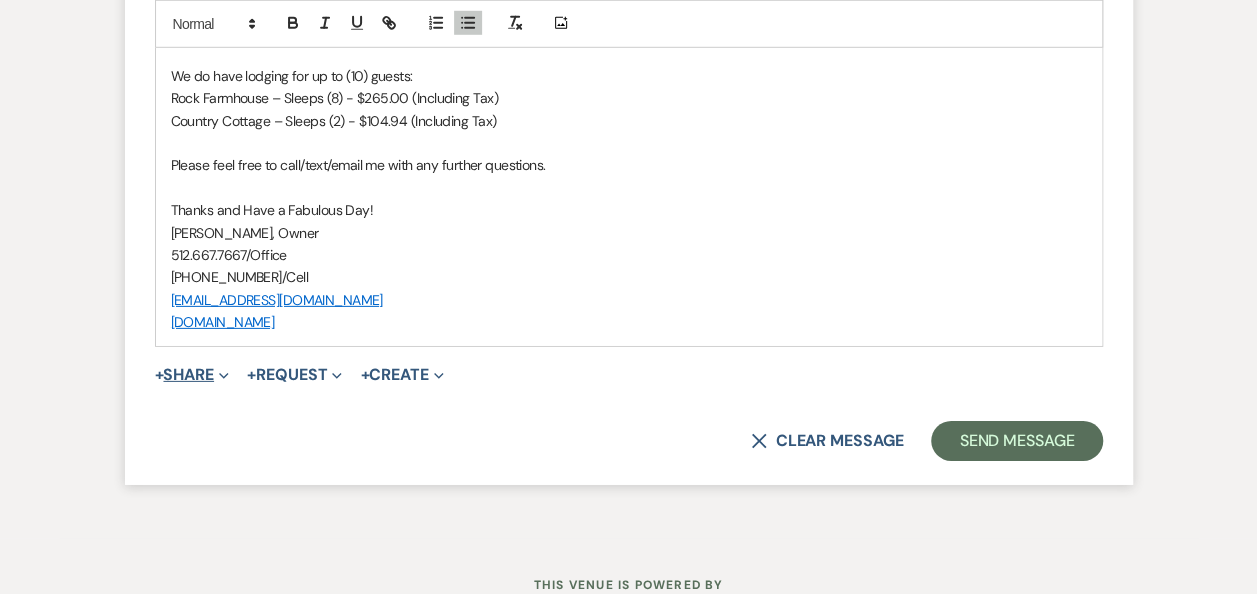 click on "+  Share Expand" at bounding box center (192, 375) 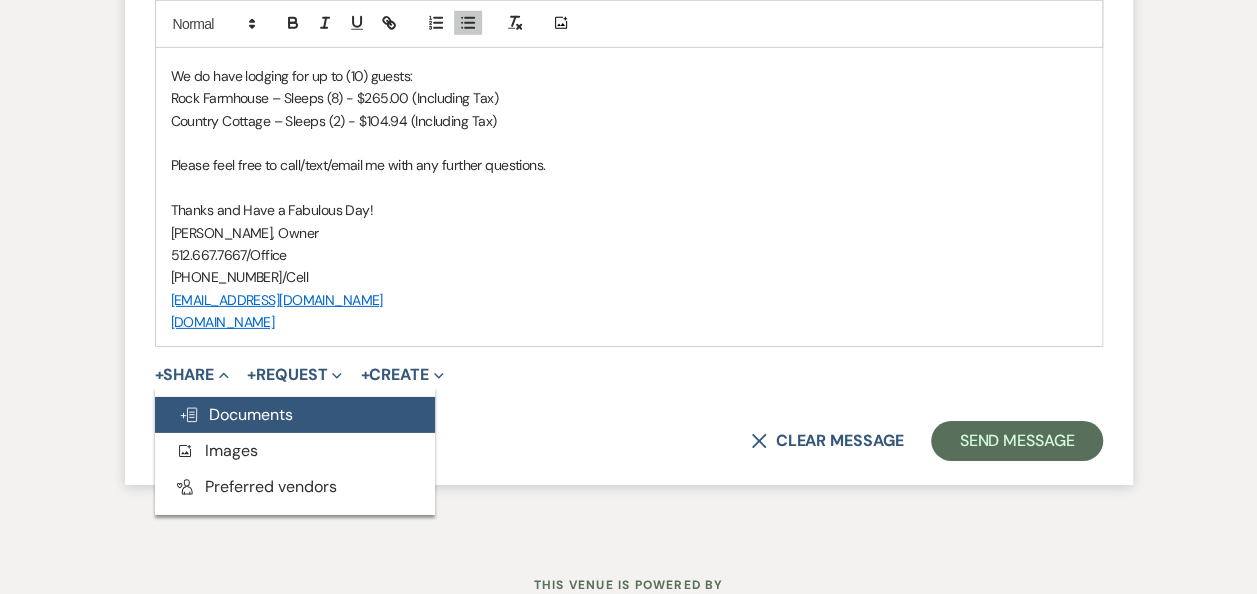 click on "Doc Upload Documents" at bounding box center [236, 414] 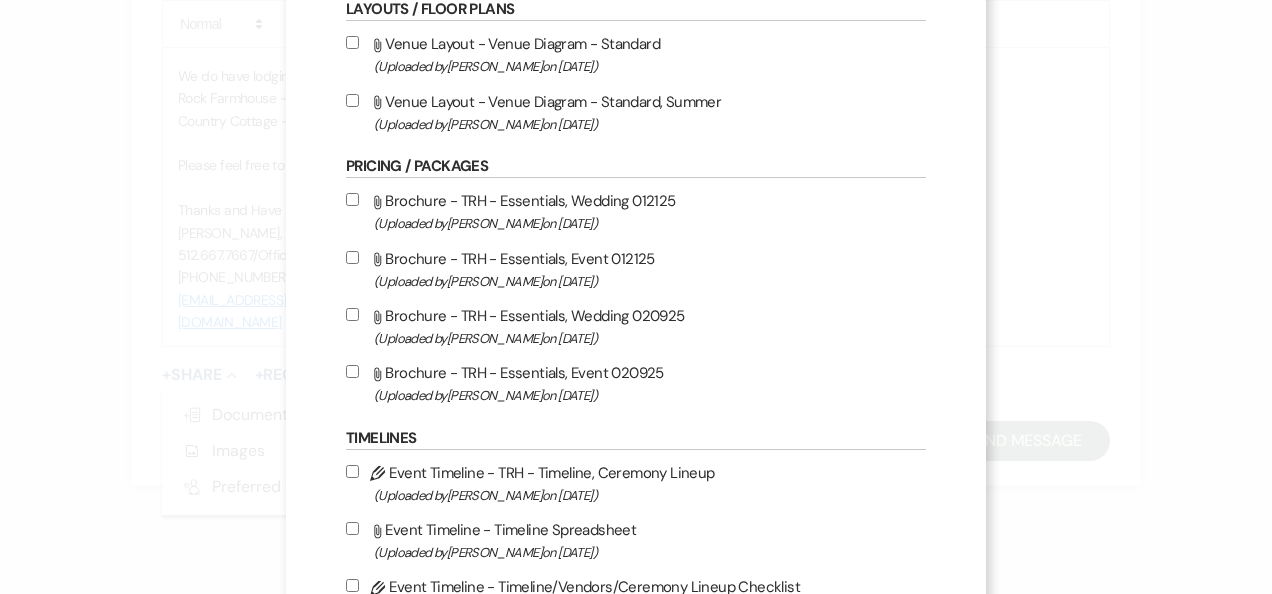 scroll, scrollTop: 478, scrollLeft: 0, axis: vertical 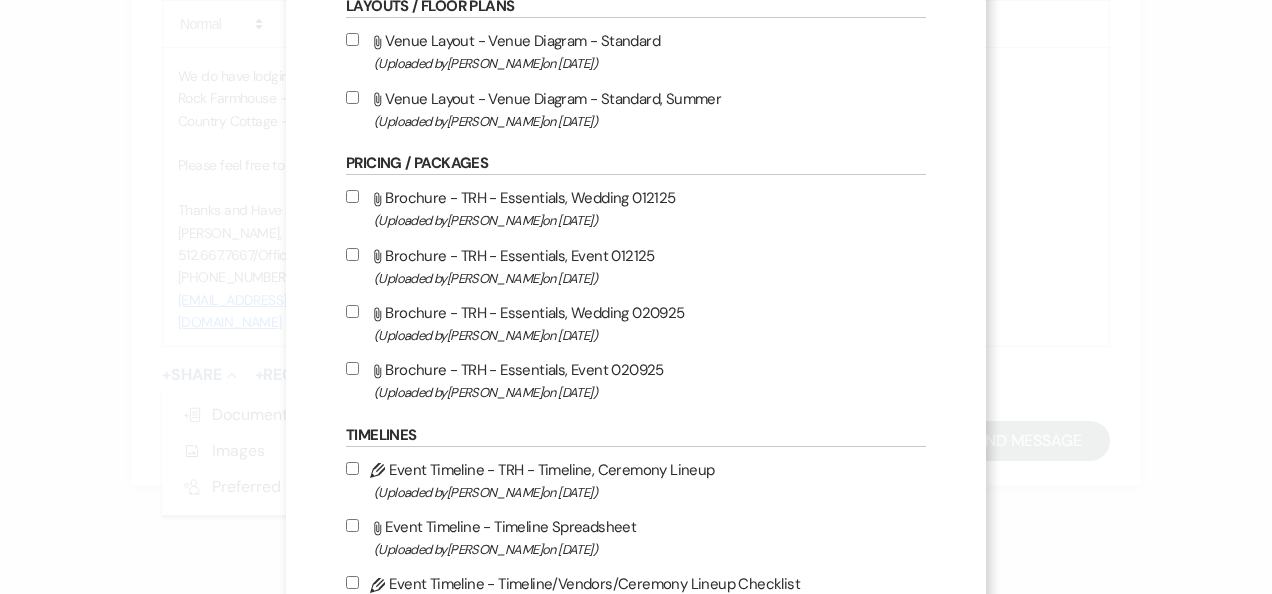 click on "Attach File Brochure - TRH - Essentials, Wedding  020925 (Uploaded by  [PERSON_NAME]  on   [DATE] )" at bounding box center [352, 311] 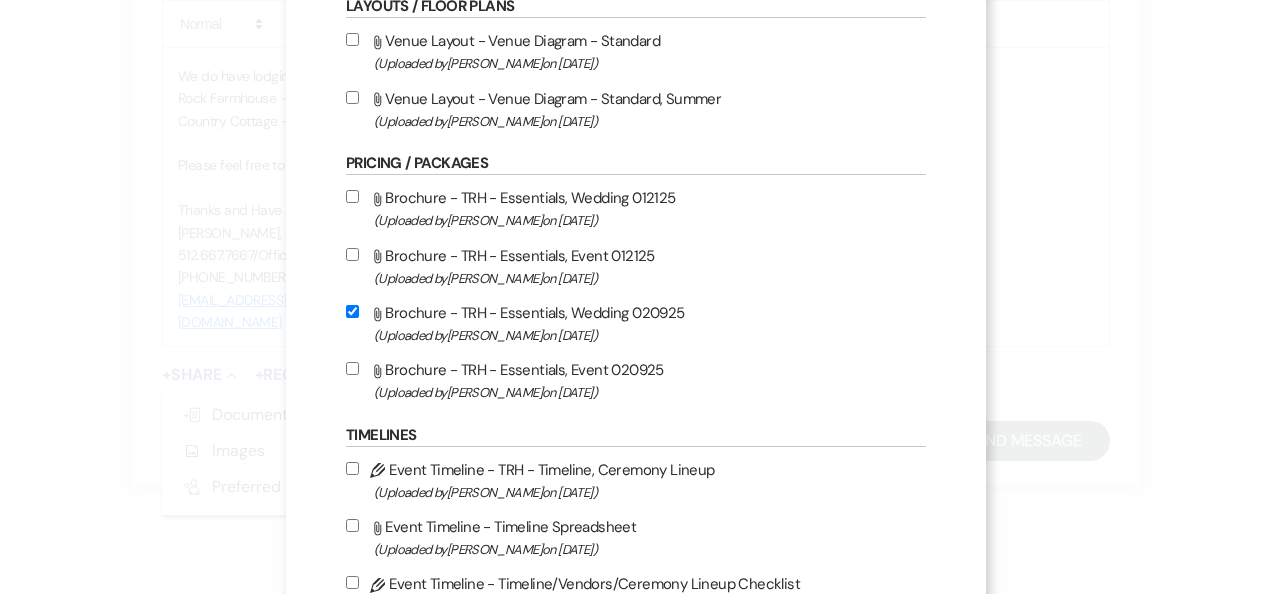 checkbox on "true" 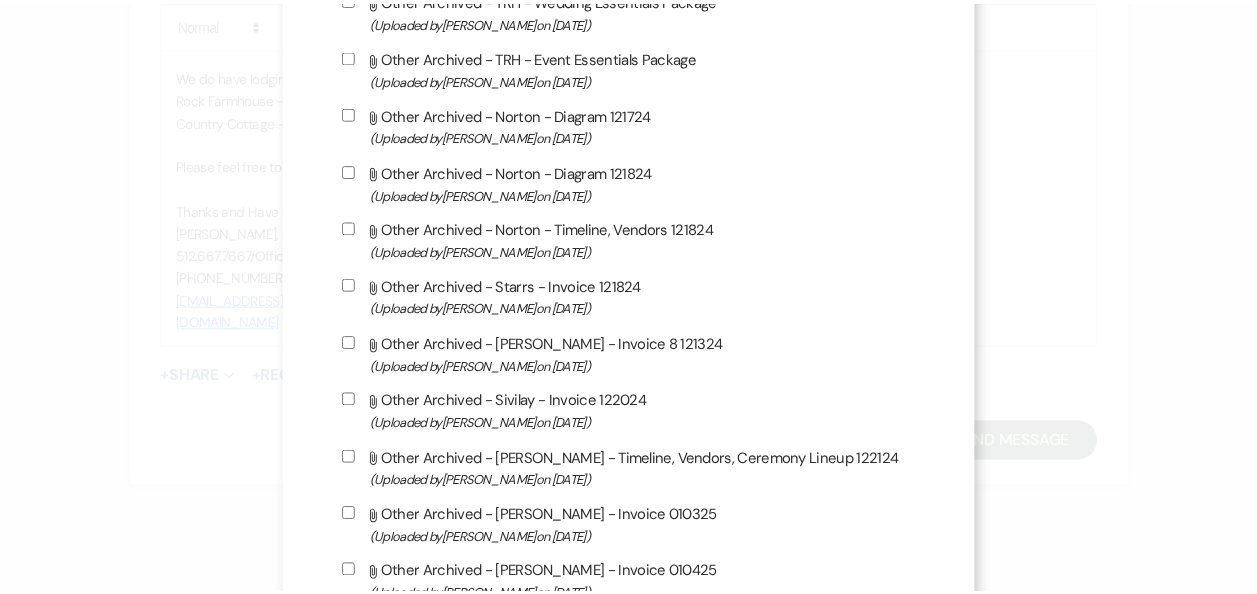 scroll, scrollTop: 1794, scrollLeft: 0, axis: vertical 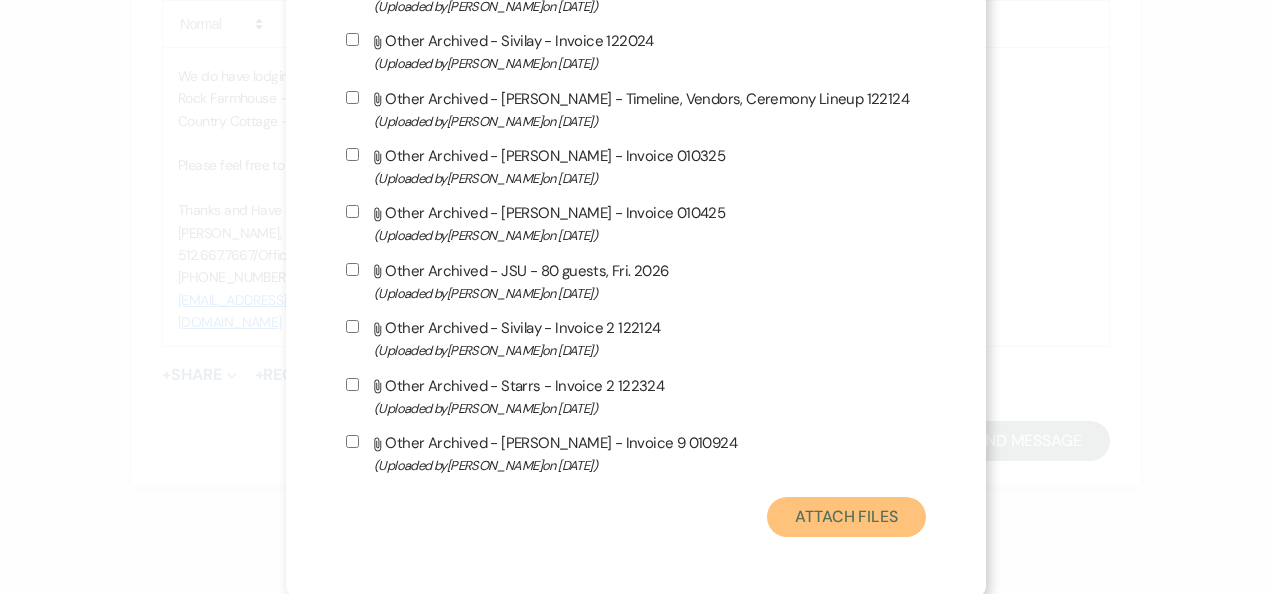 click on "Attach Files" at bounding box center (846, 517) 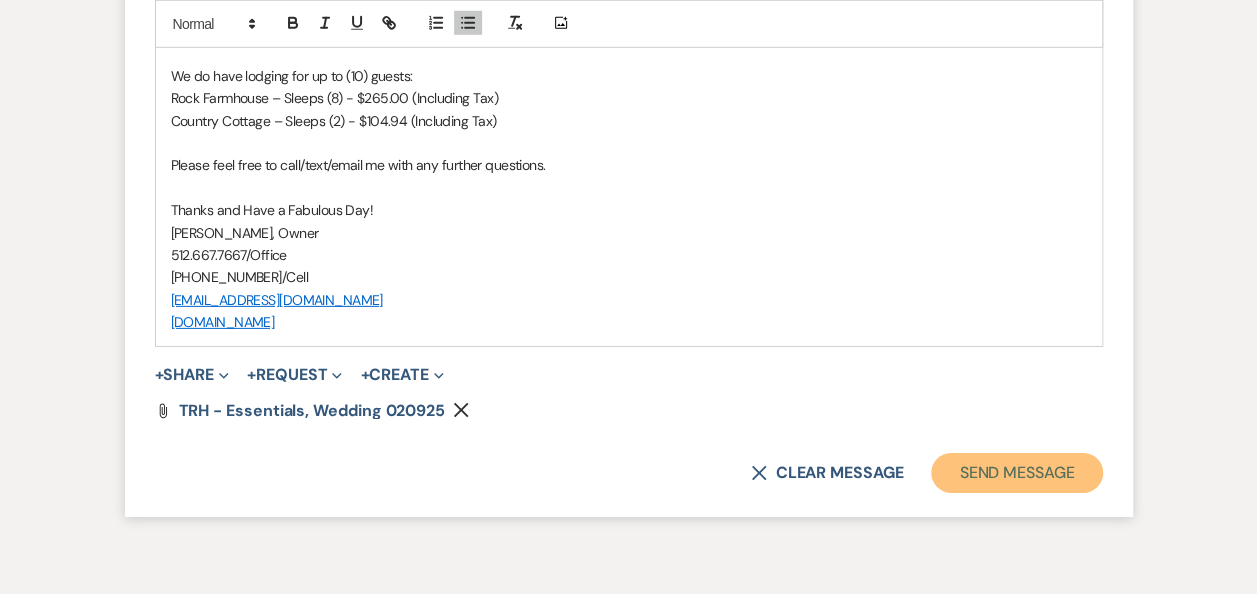 click on "Send Message" at bounding box center (1016, 473) 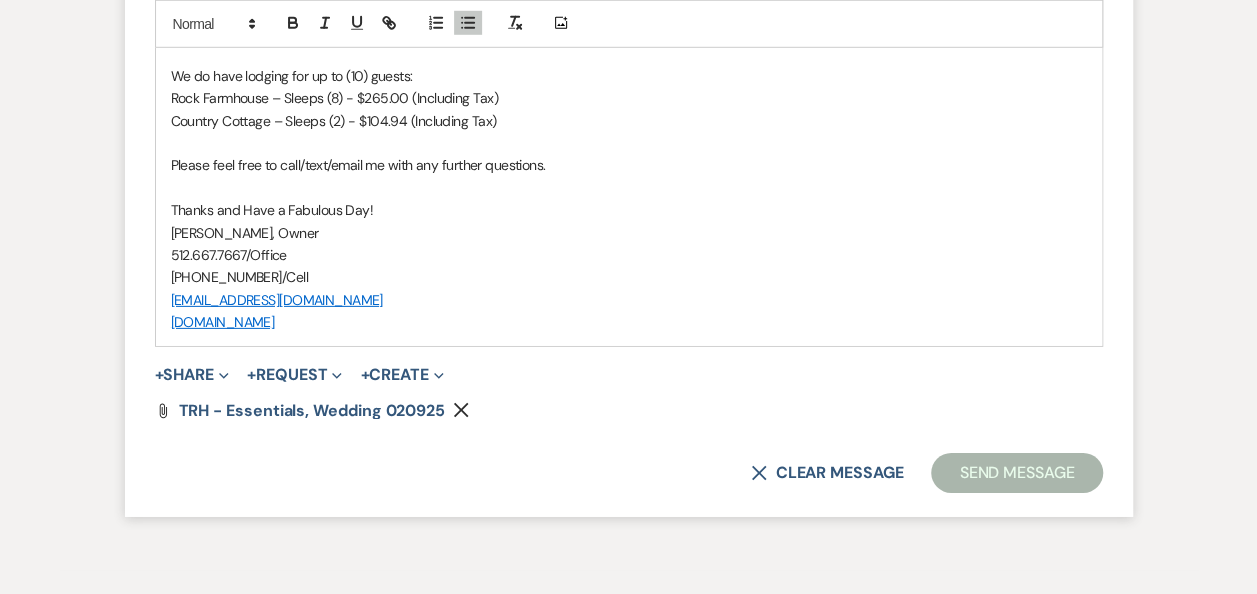 scroll, scrollTop: 2918, scrollLeft: 0, axis: vertical 